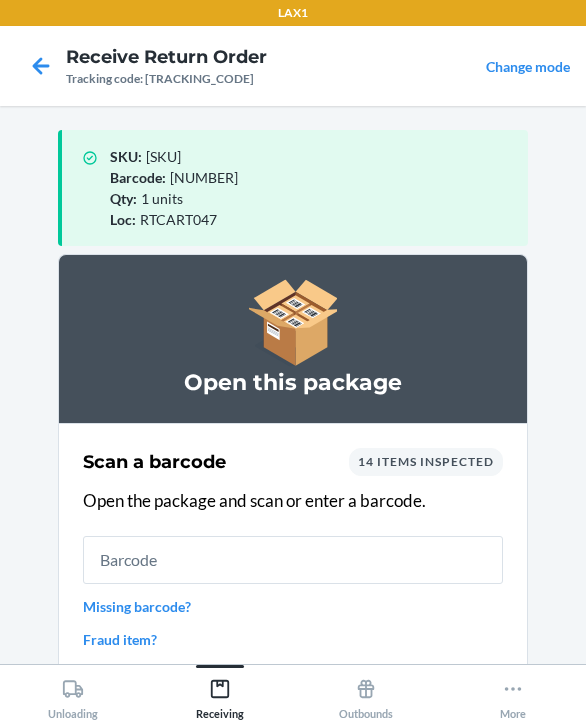 scroll, scrollTop: 0, scrollLeft: 0, axis: both 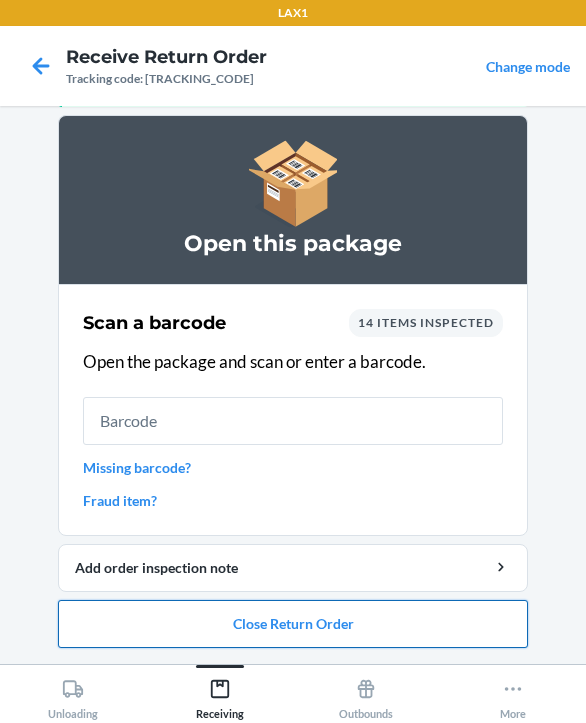 click on "Close Return Order" at bounding box center [293, 624] 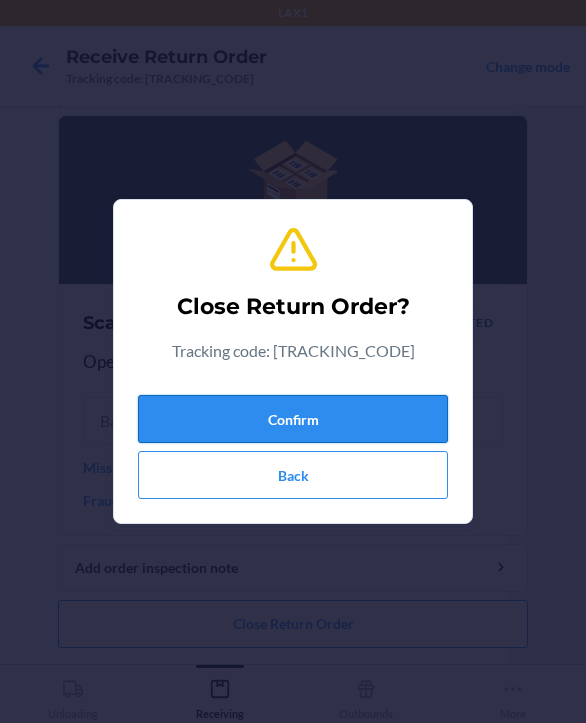 click on "Confirm" at bounding box center (293, 419) 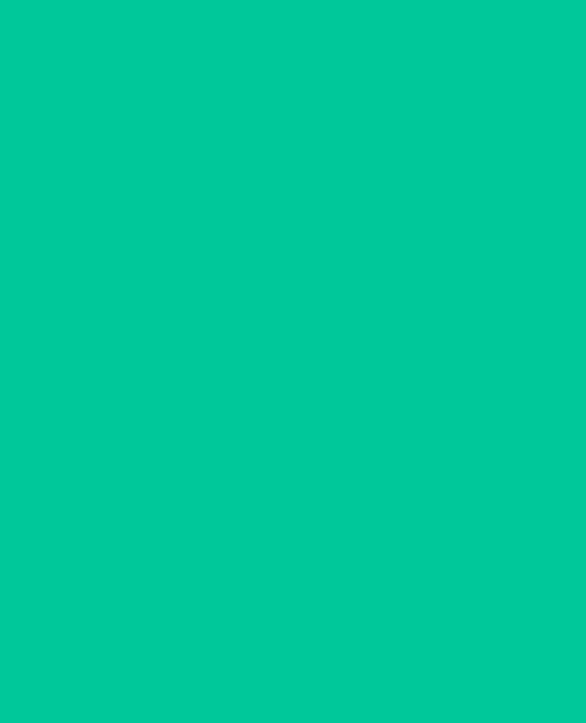 scroll, scrollTop: 0, scrollLeft: 0, axis: both 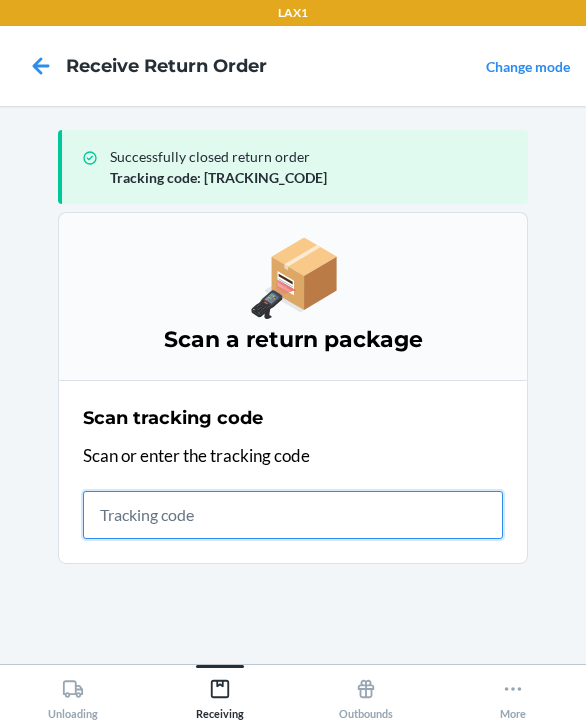 click at bounding box center (293, 515) 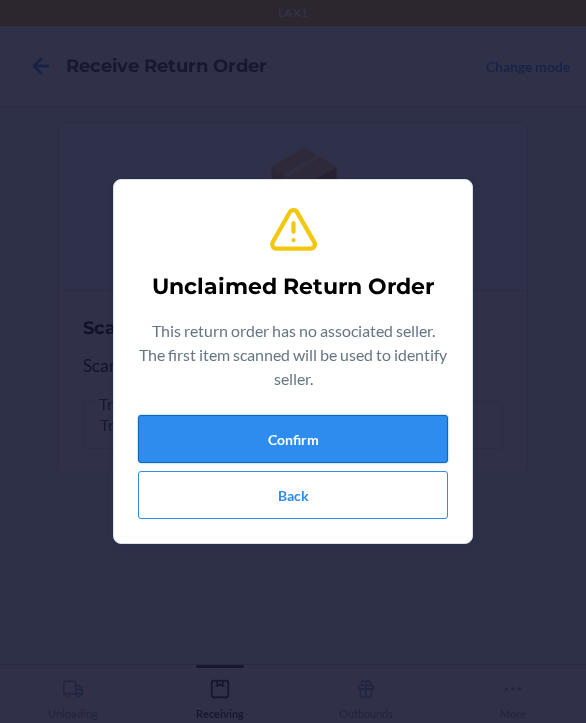 click on "Confirm" at bounding box center (293, 439) 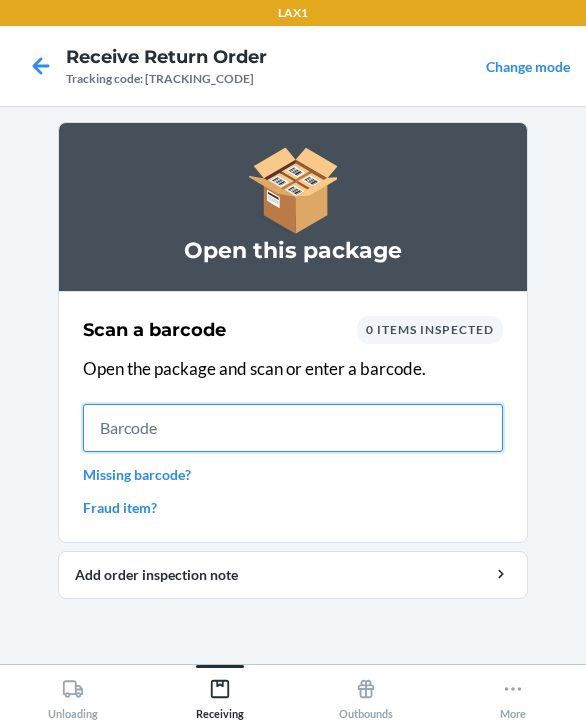 click at bounding box center (293, 428) 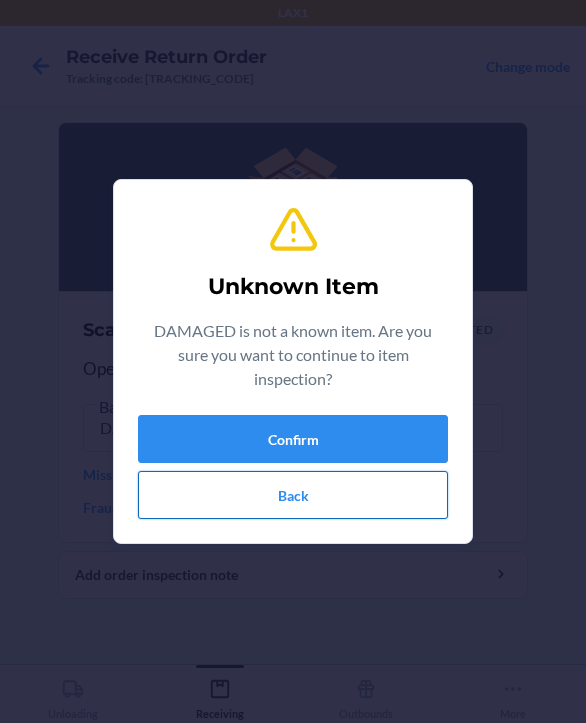 click on "Back" at bounding box center (293, 495) 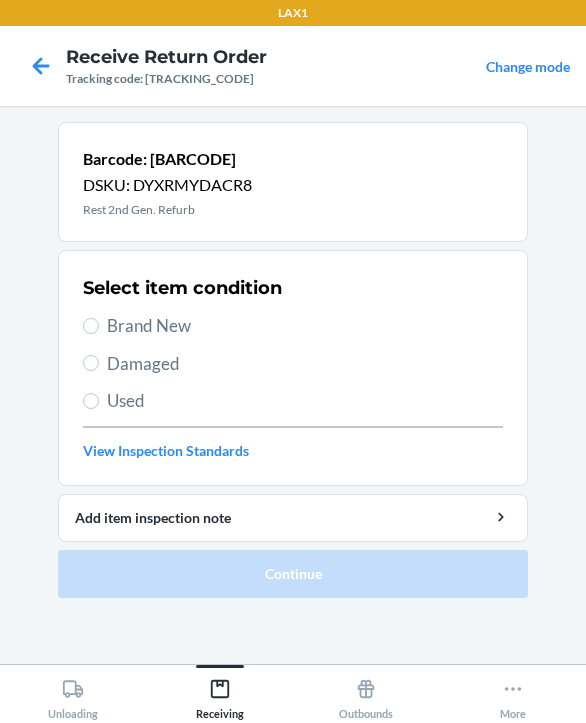 click on "Damaged" at bounding box center (305, 364) 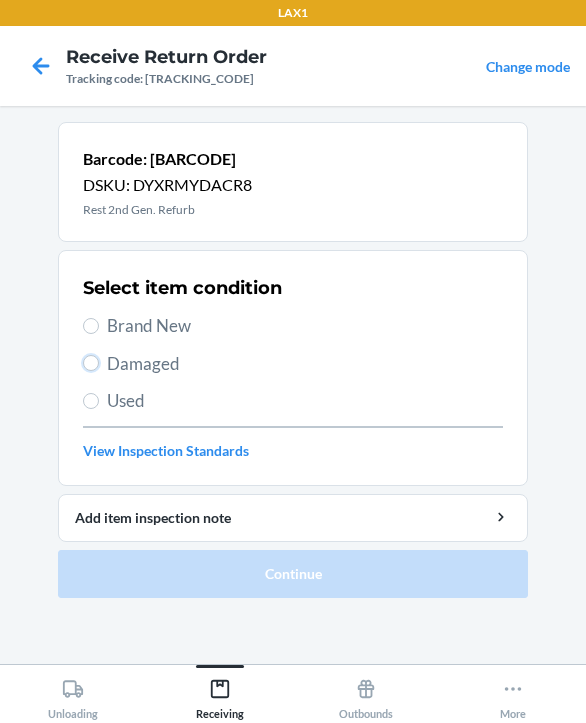 click on "Damaged" at bounding box center (91, 363) 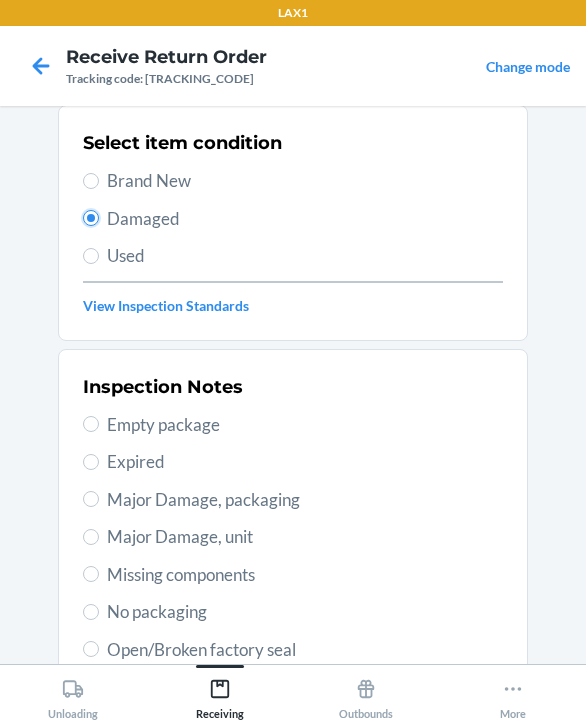 scroll, scrollTop: 300, scrollLeft: 0, axis: vertical 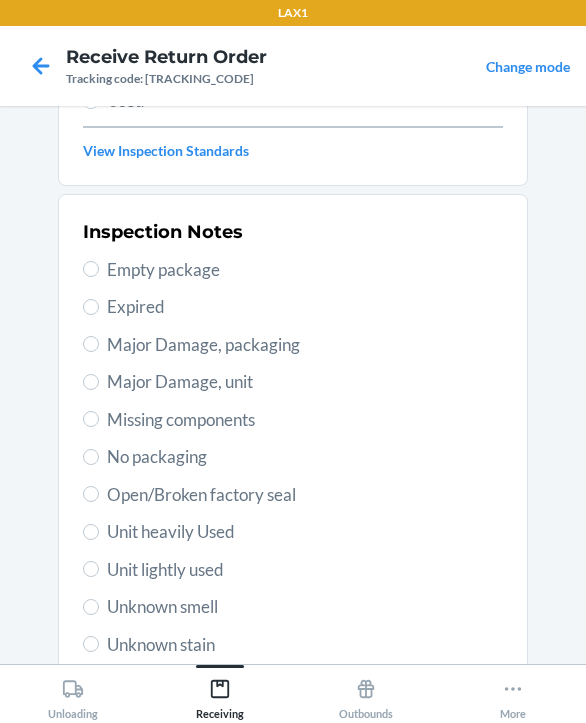 click on "Major Damage, unit" at bounding box center [305, 382] 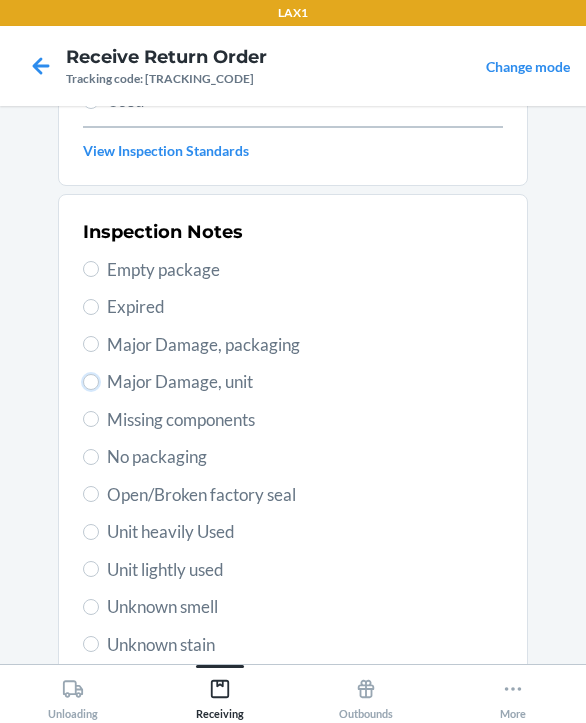 click on "Major Damage, unit" at bounding box center [91, 382] 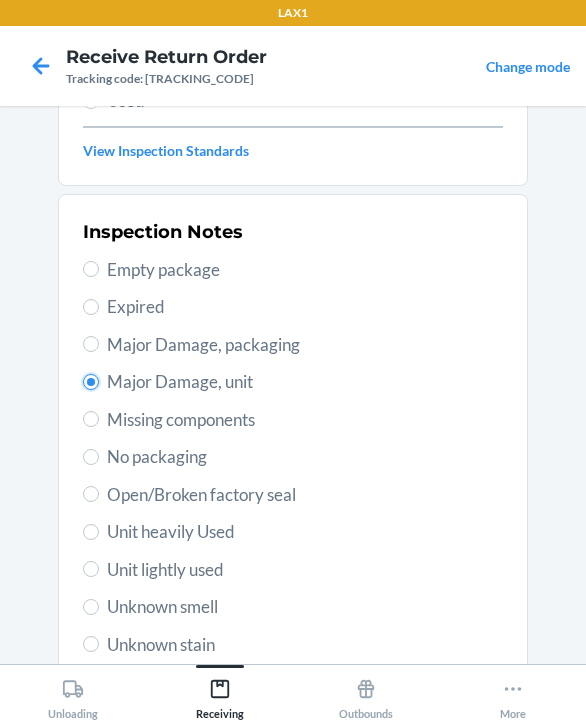 radio on "true" 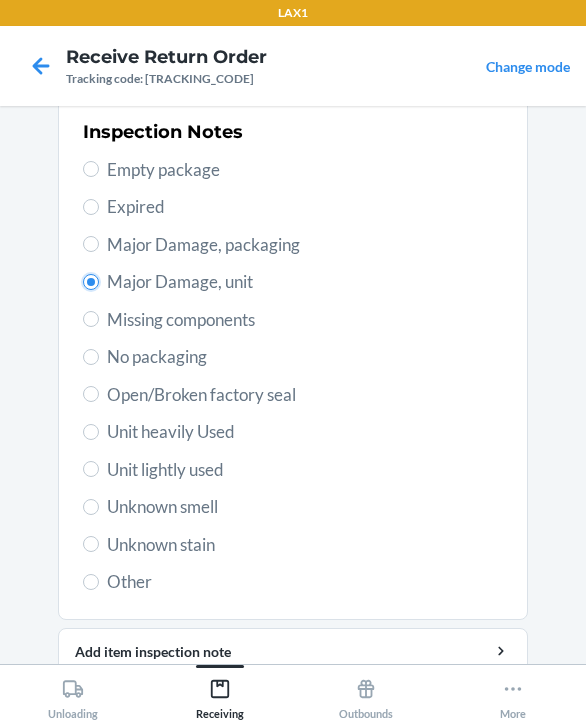scroll, scrollTop: 484, scrollLeft: 0, axis: vertical 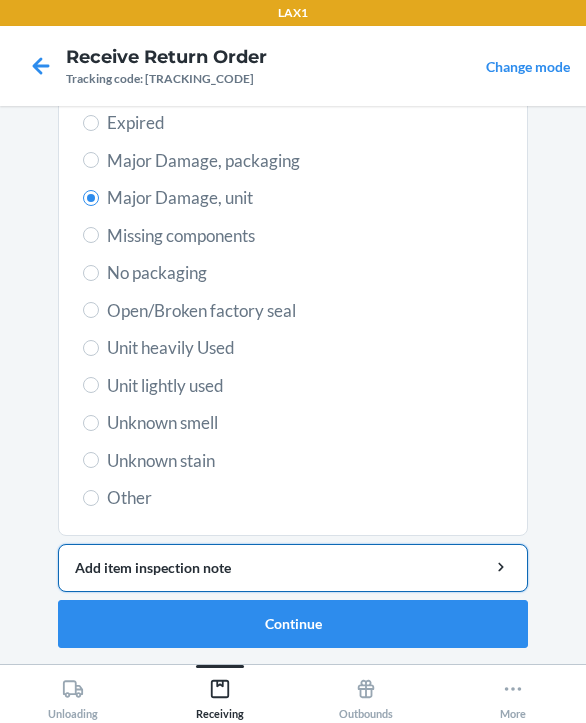 click on "Add item inspection note" at bounding box center [293, 568] 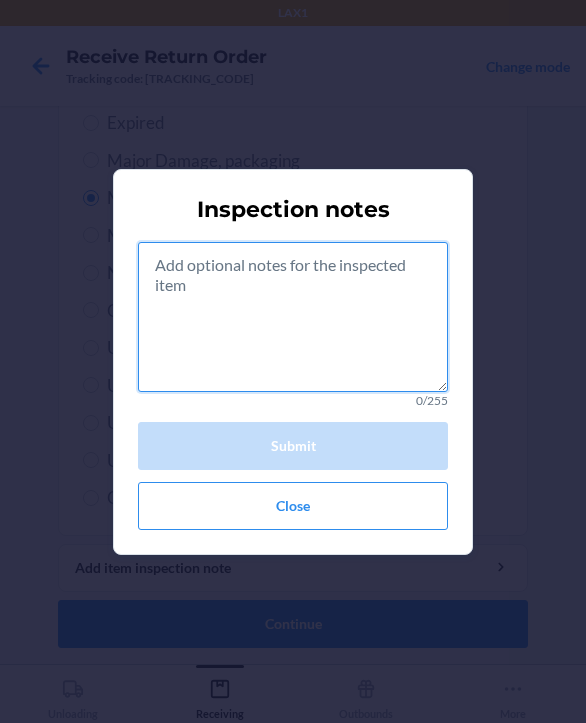 click at bounding box center (293, 317) 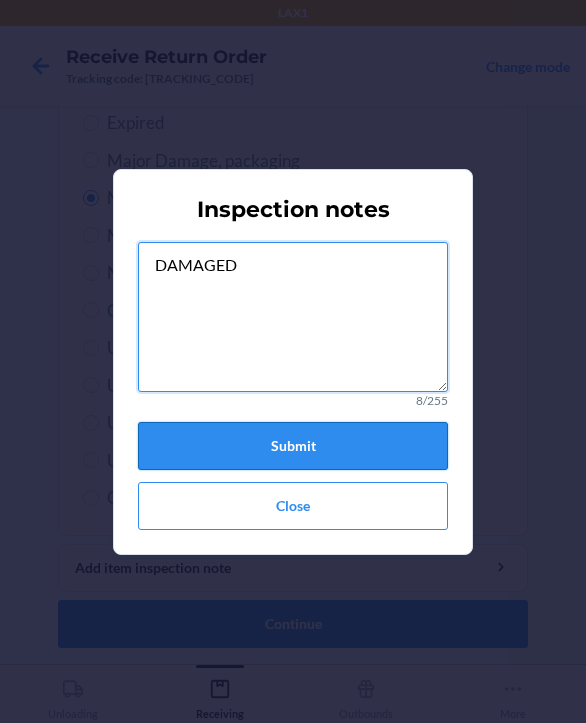 type on "DAMAGED" 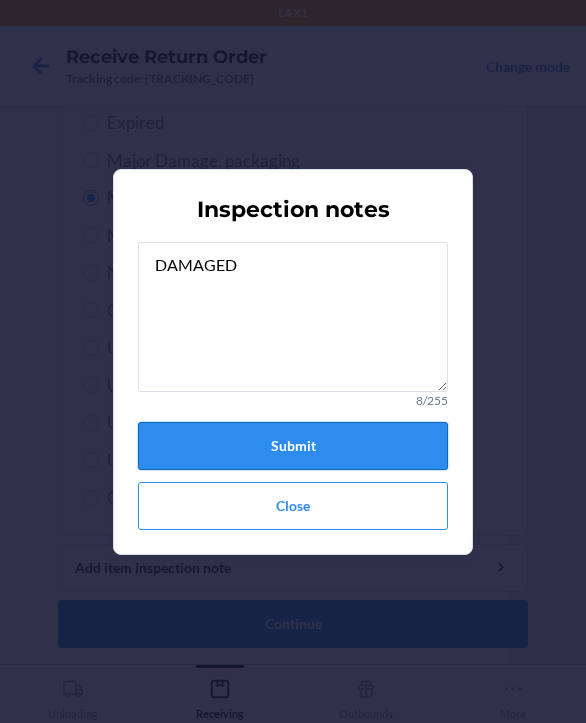 click on "Submit" at bounding box center [293, 446] 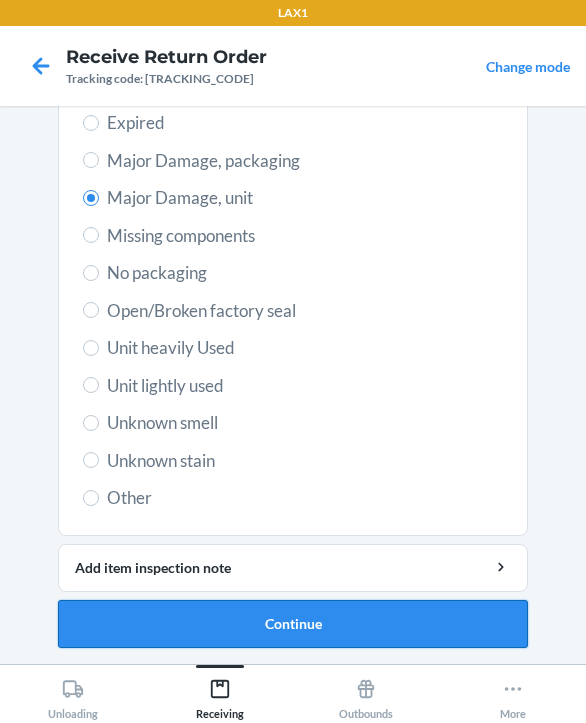 click on "Continue" at bounding box center [293, 624] 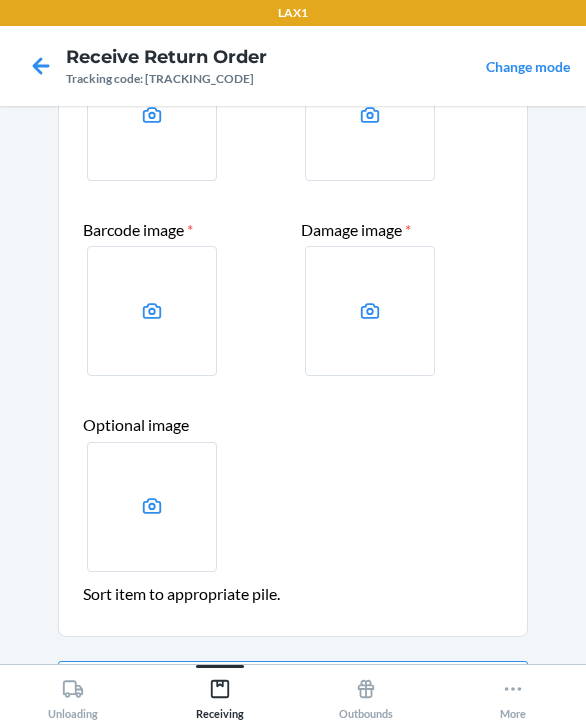 scroll, scrollTop: 319, scrollLeft: 0, axis: vertical 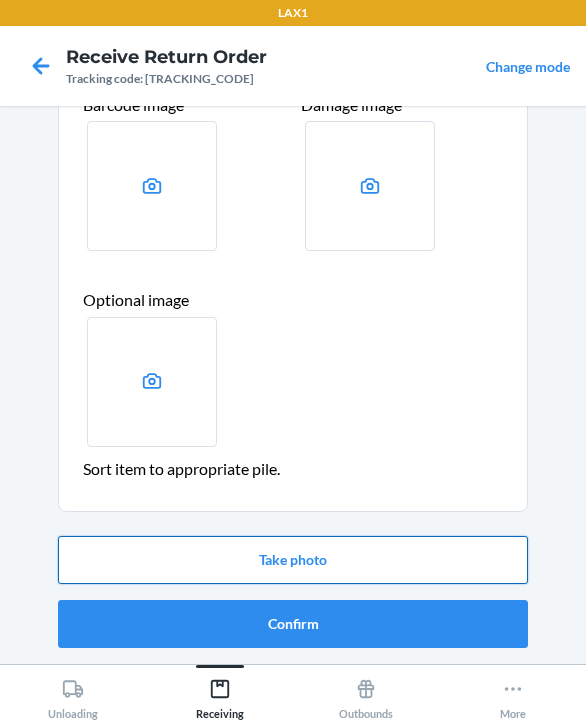 click on "Take photo" at bounding box center [293, 560] 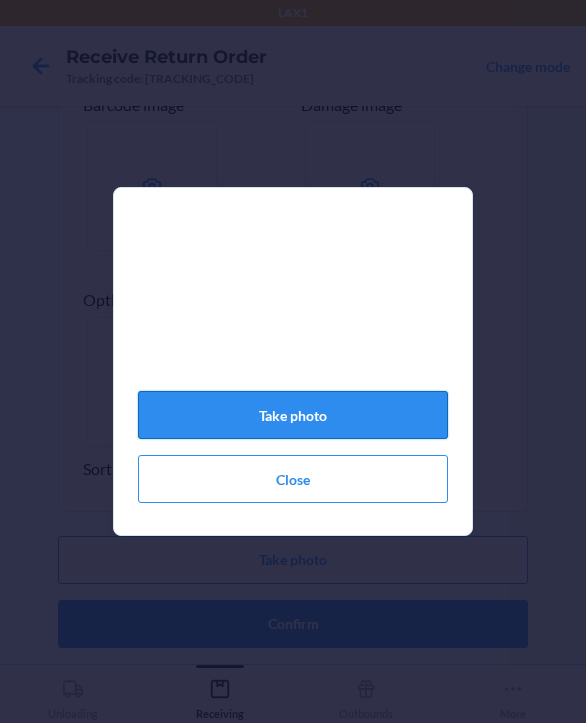 click on "Take photo" 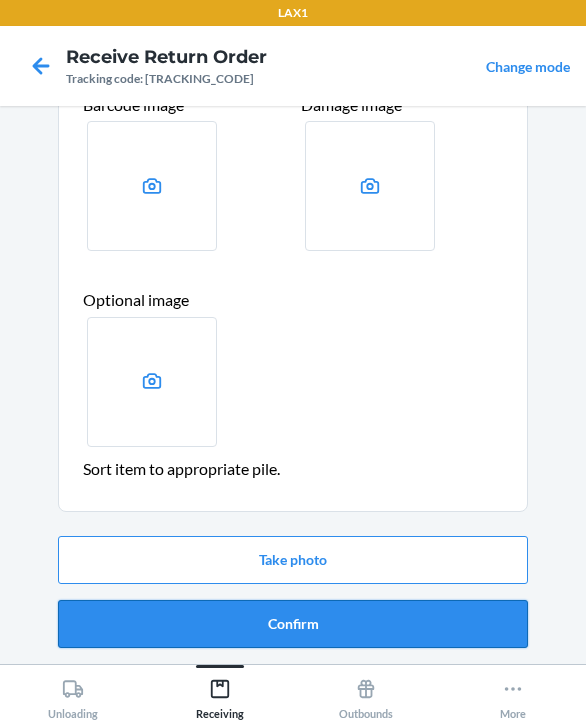click on "Confirm" at bounding box center [293, 624] 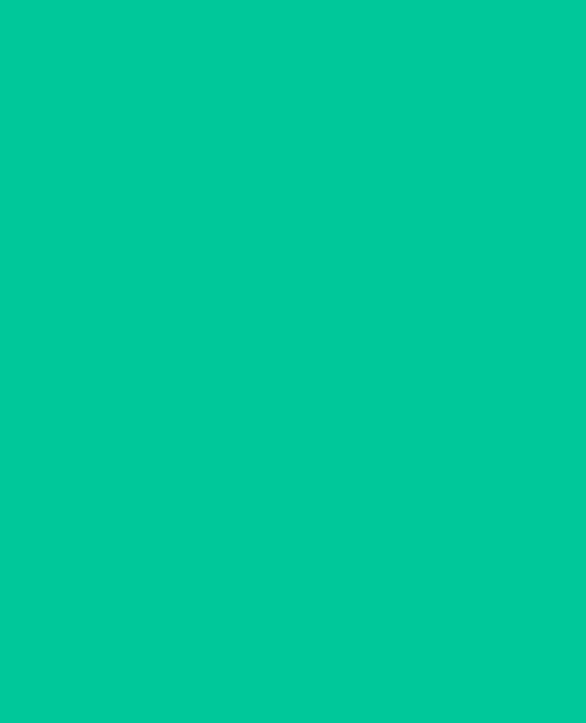 scroll, scrollTop: 0, scrollLeft: 0, axis: both 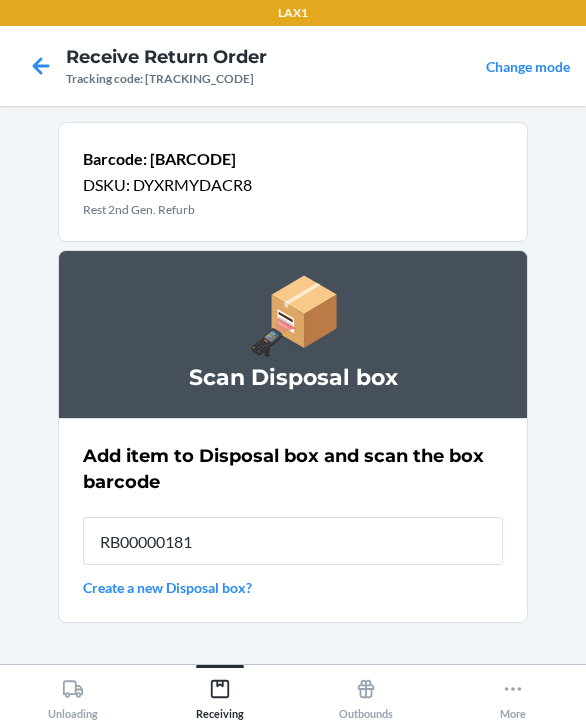type on "RB000001819" 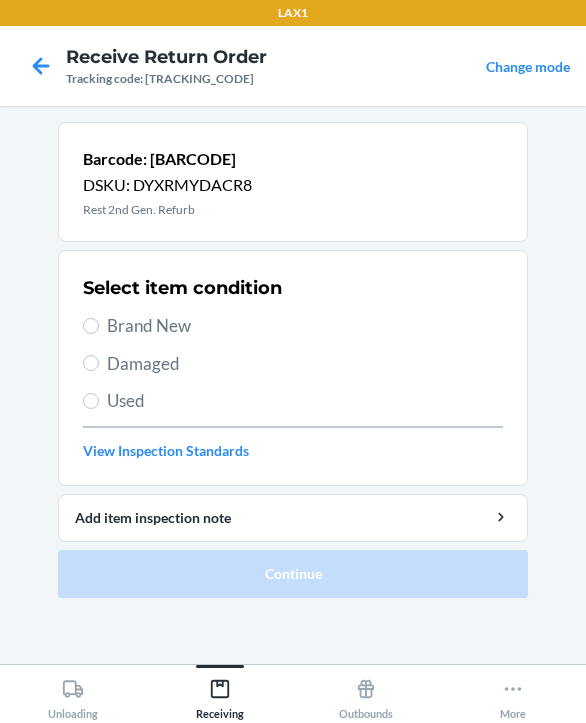 click on "Damaged" at bounding box center [305, 364] 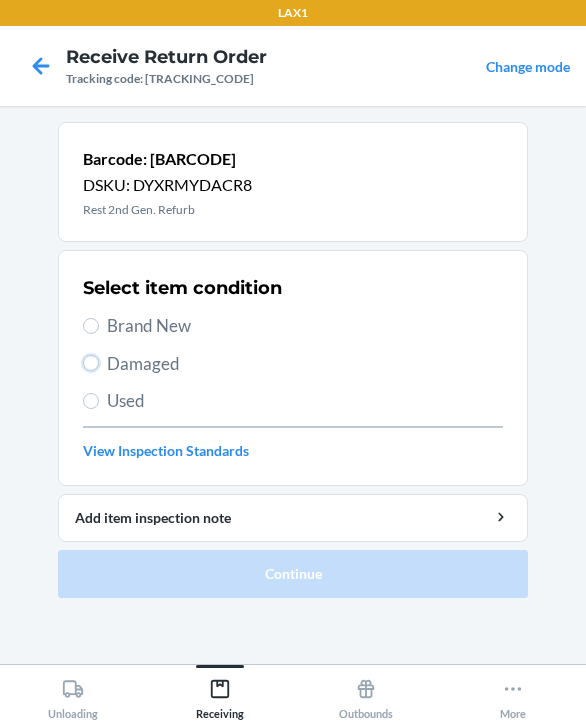 click on "Damaged" at bounding box center (91, 363) 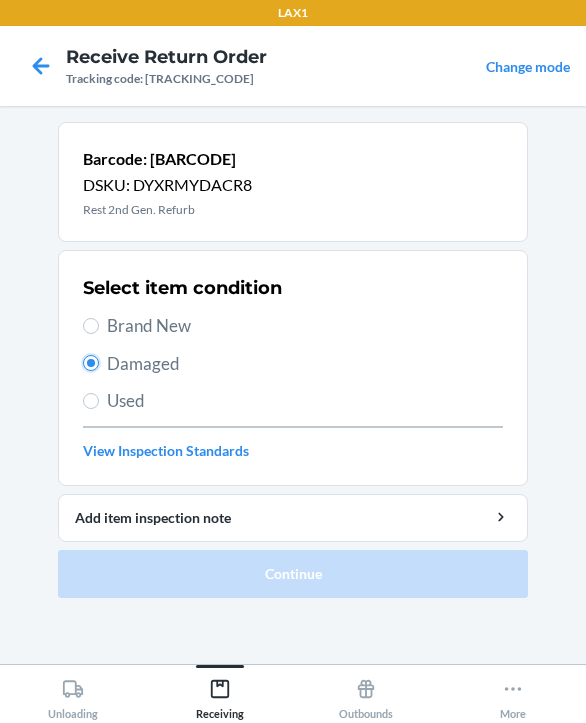 radio on "true" 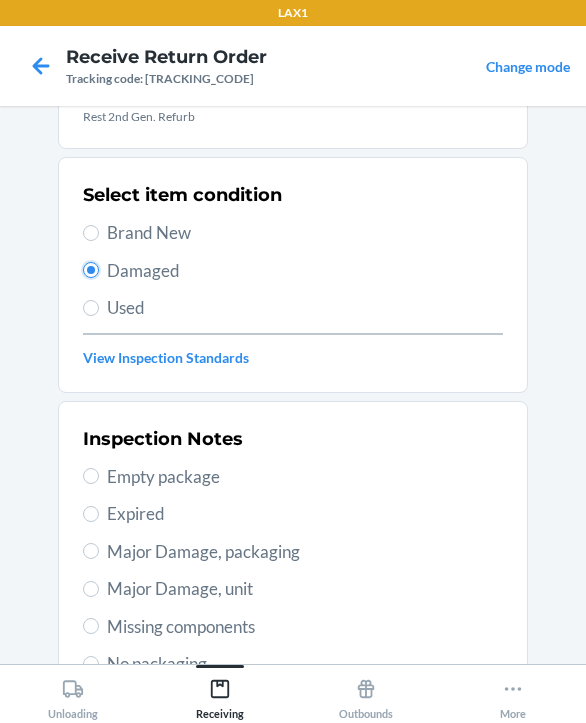 scroll, scrollTop: 300, scrollLeft: 0, axis: vertical 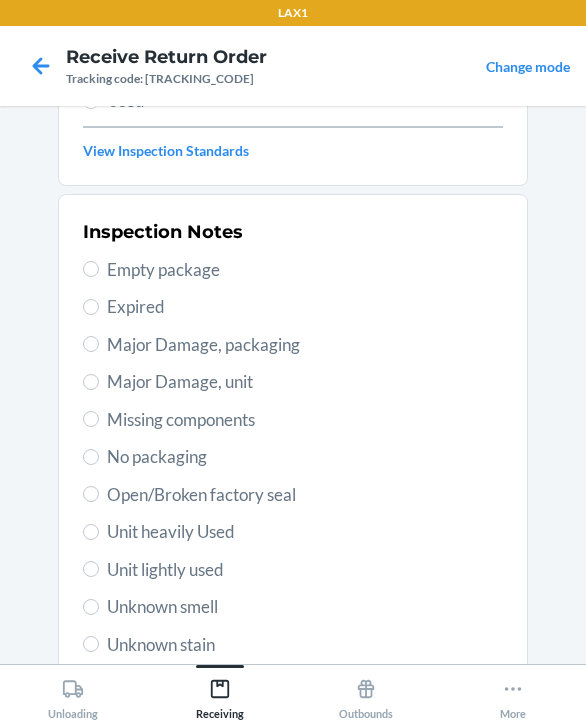 click on "Major Damage, unit" at bounding box center [305, 382] 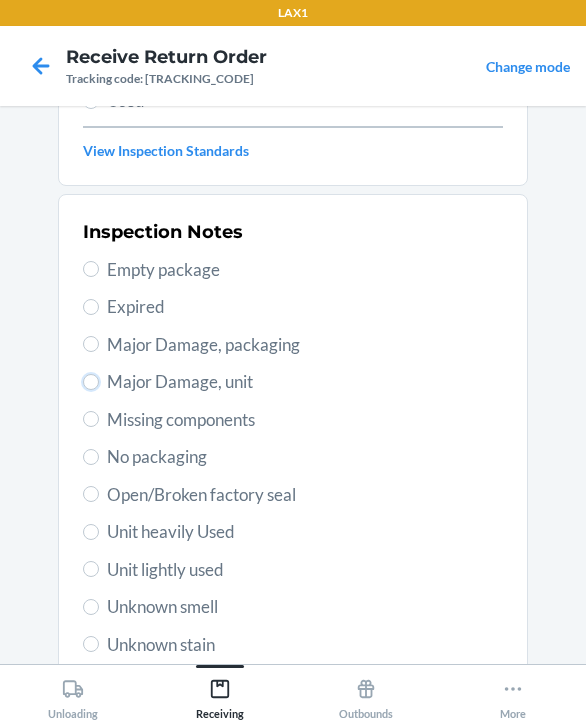 click on "Major Damage, unit" at bounding box center [91, 382] 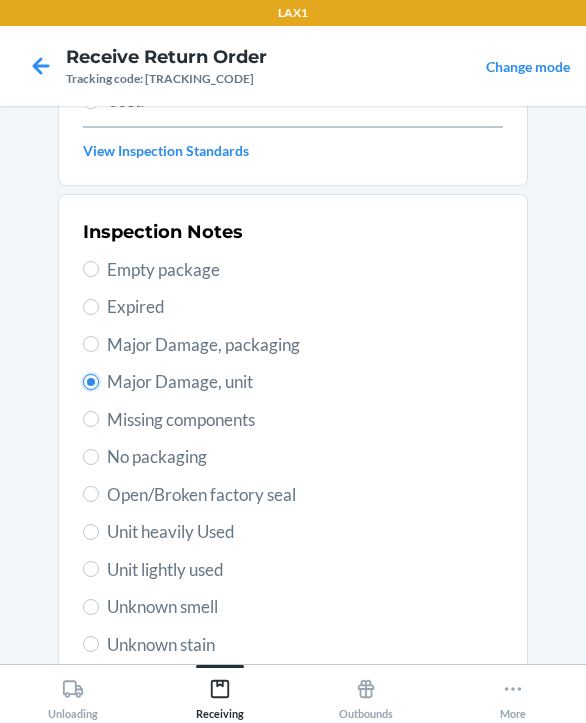 radio on "true" 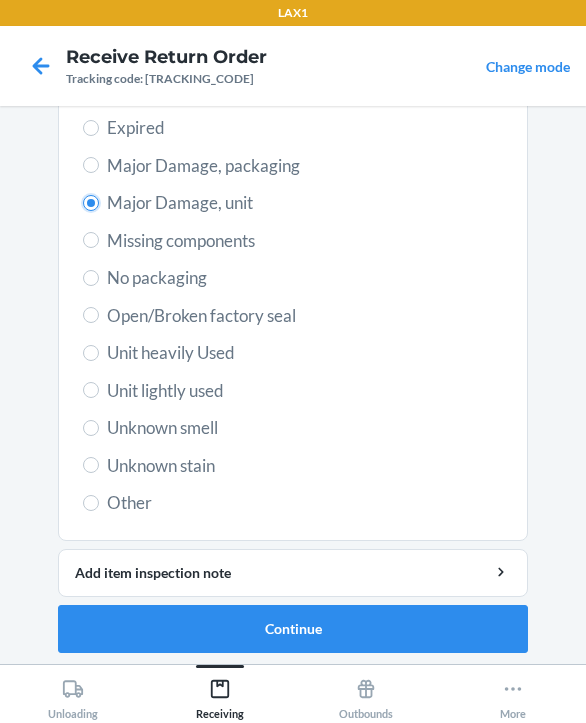 scroll, scrollTop: 484, scrollLeft: 0, axis: vertical 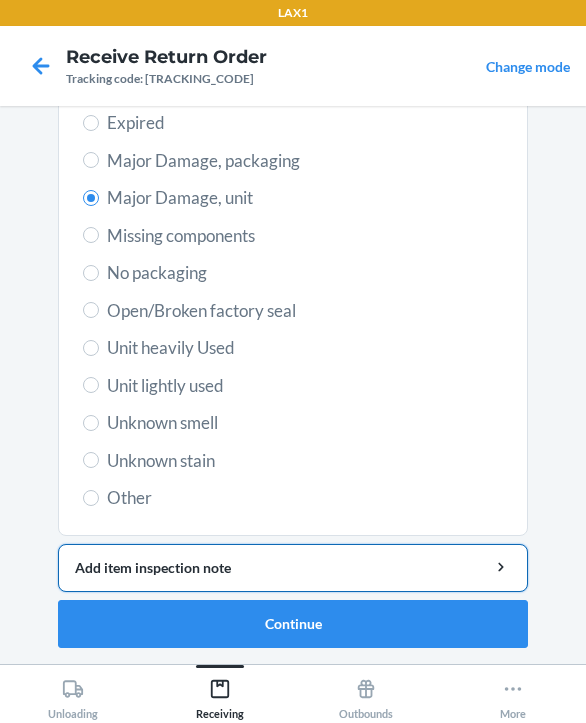 click on "Add item inspection note" at bounding box center (293, 567) 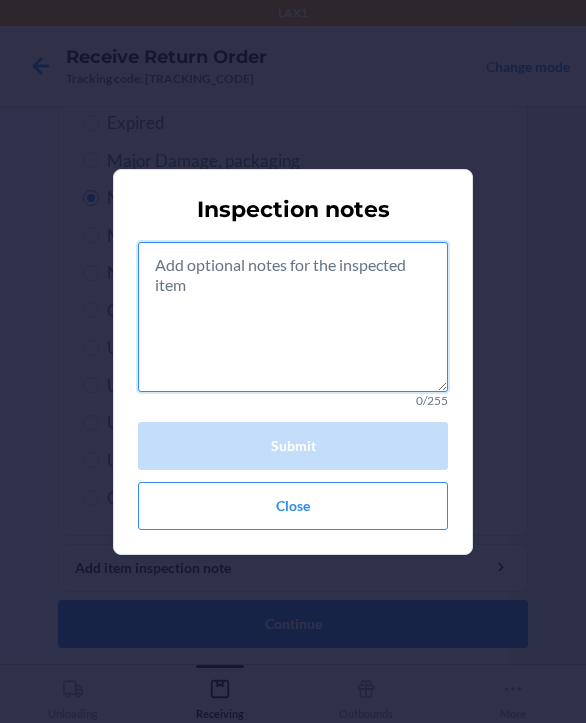 click at bounding box center (293, 317) 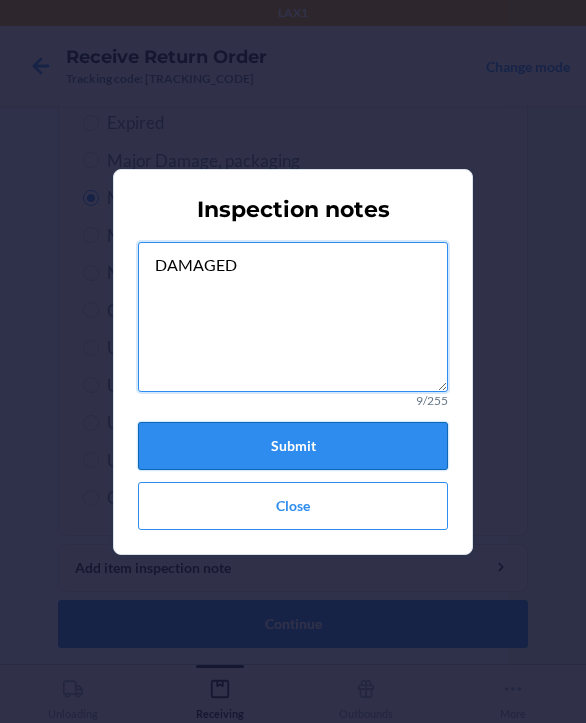 type on "DAMAGED" 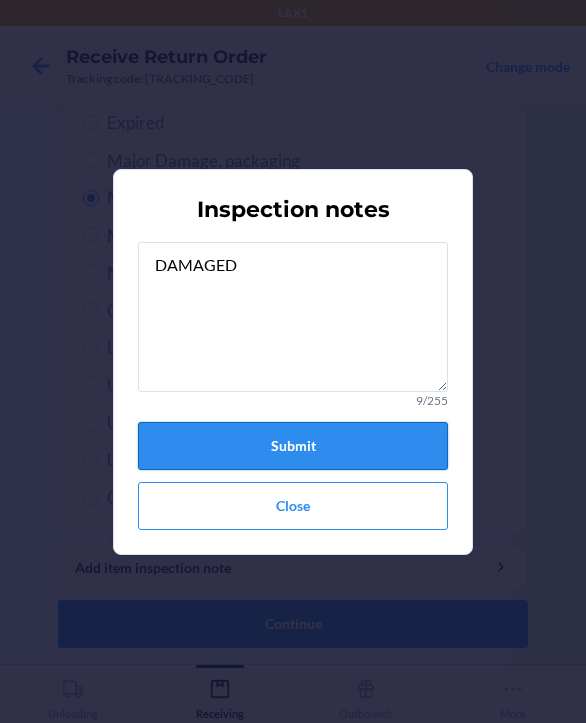 click on "Submit" at bounding box center (293, 446) 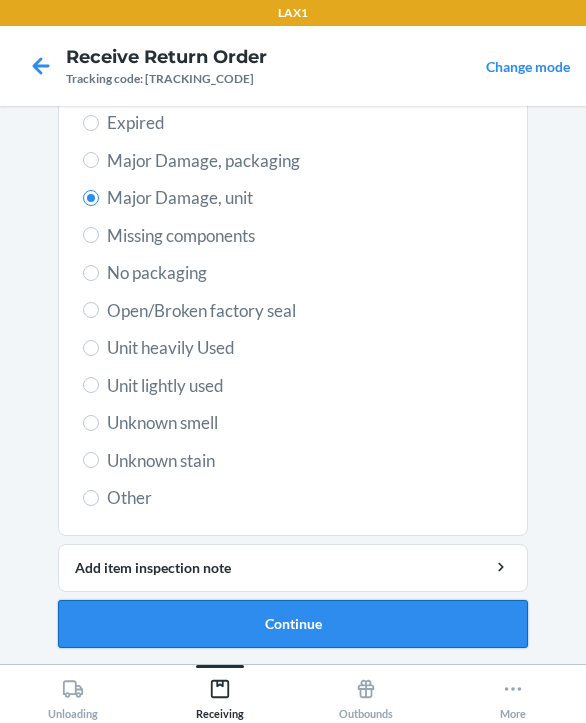 click on "Continue" at bounding box center [293, 624] 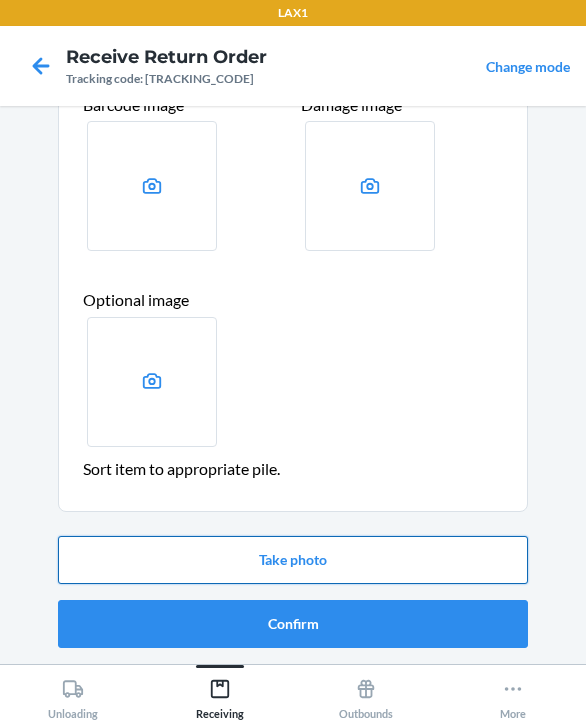 click on "Take photo" at bounding box center (293, 560) 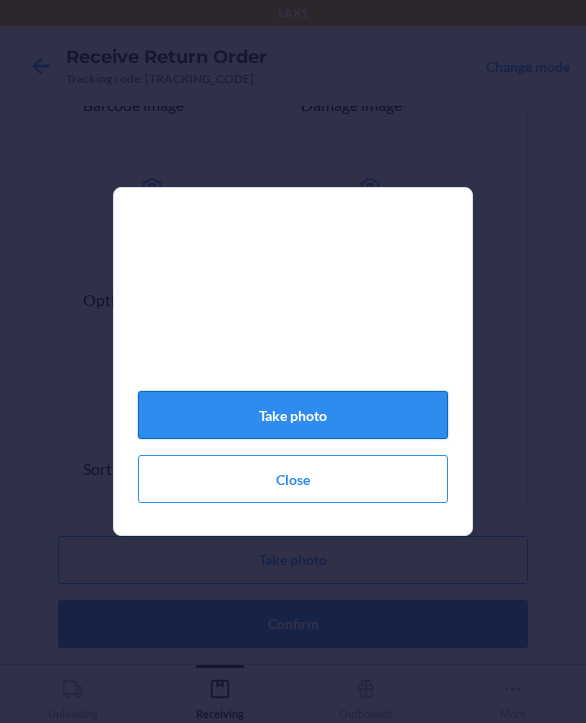 click on "Take photo" 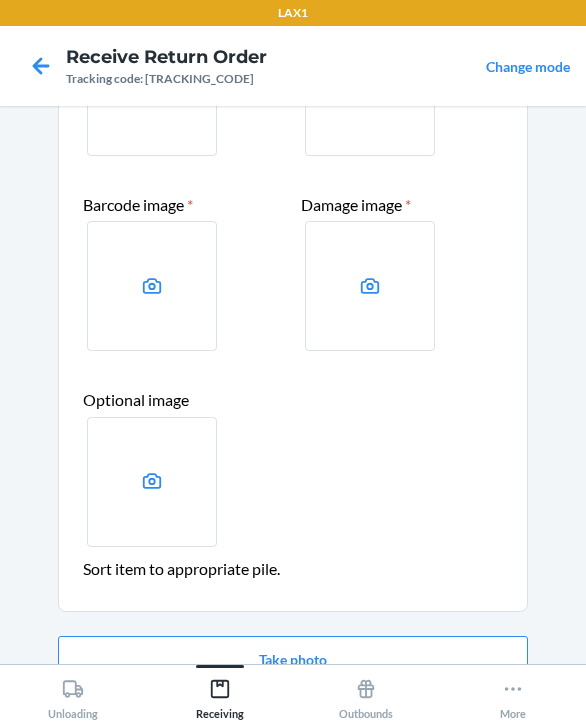 scroll, scrollTop: 319, scrollLeft: 0, axis: vertical 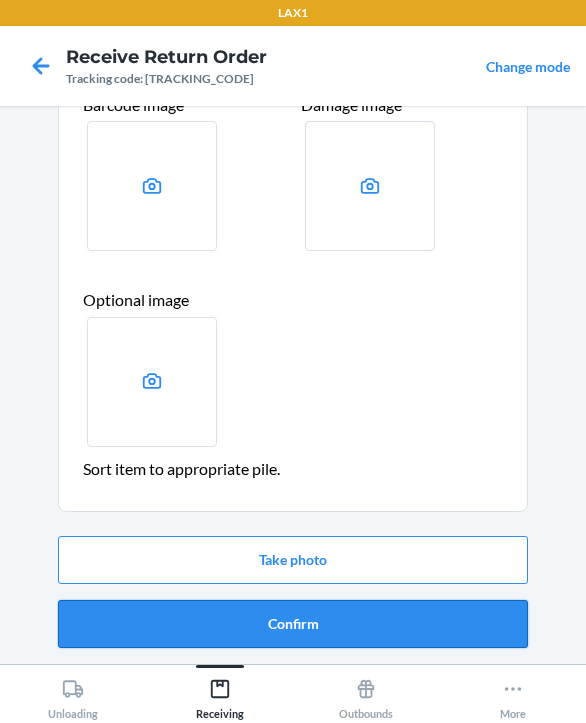 click on "Confirm" at bounding box center (293, 624) 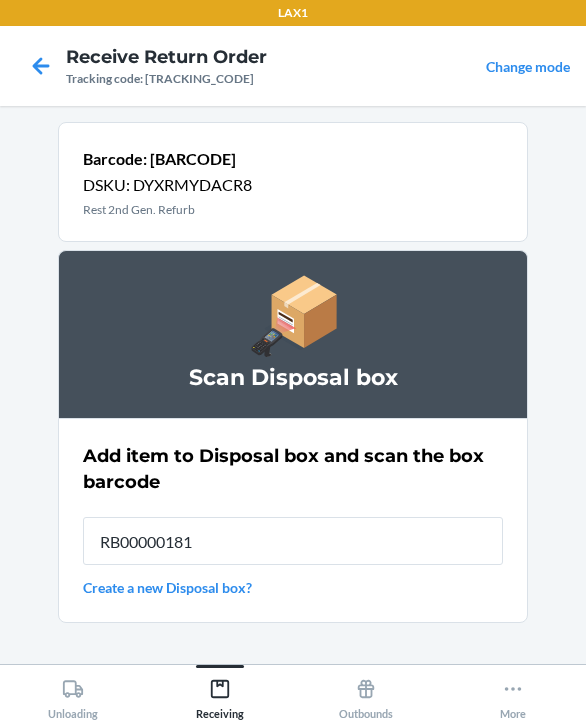 type on "RB000001819" 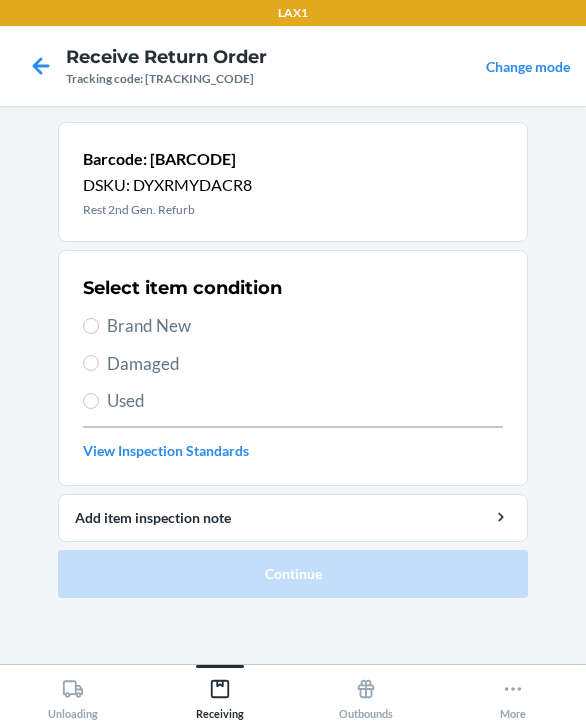 click on "Damaged" at bounding box center (305, 364) 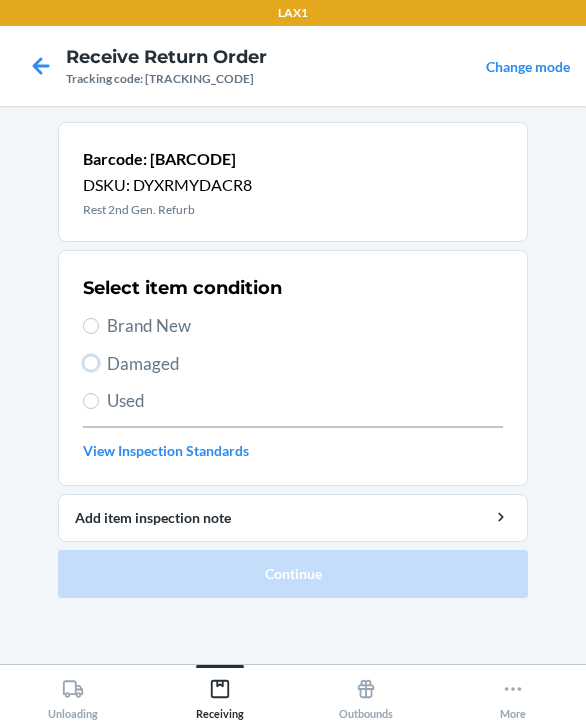 click on "Damaged" at bounding box center (91, 363) 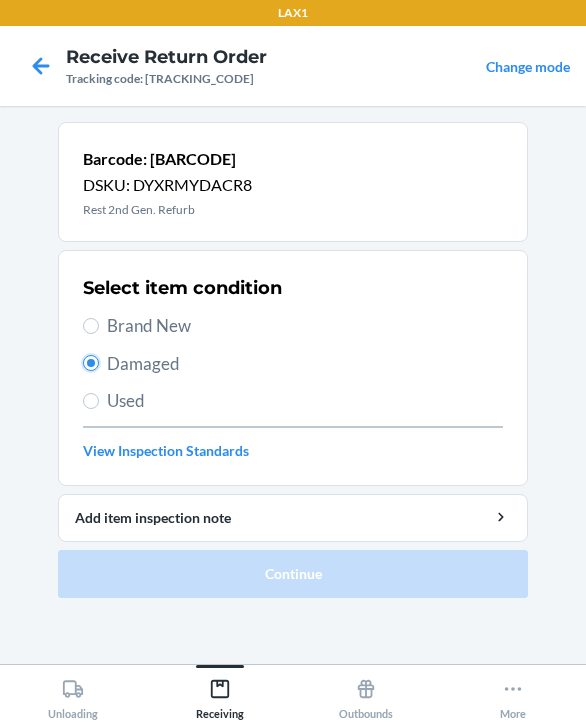 radio on "true" 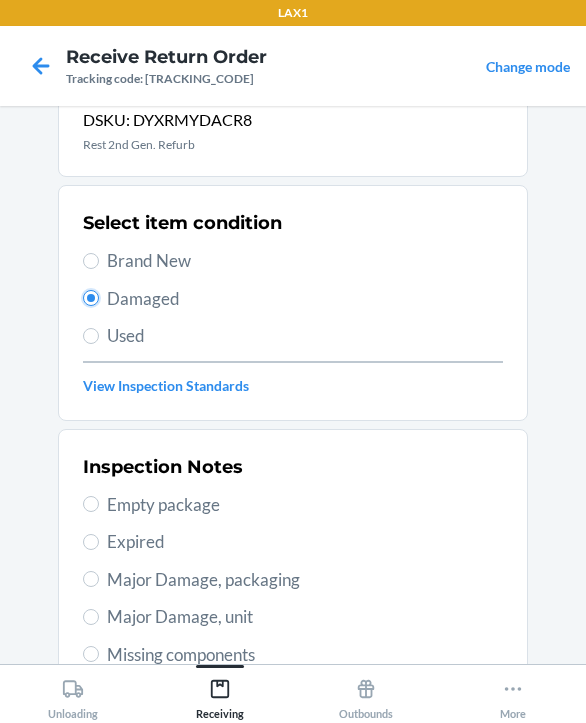 scroll, scrollTop: 100, scrollLeft: 0, axis: vertical 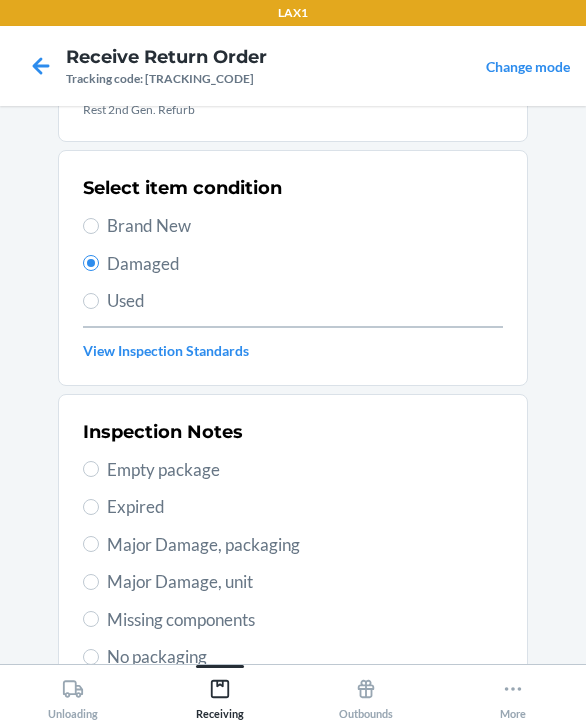drag, startPoint x: 205, startPoint y: 576, endPoint x: 203, endPoint y: 543, distance: 33.06055 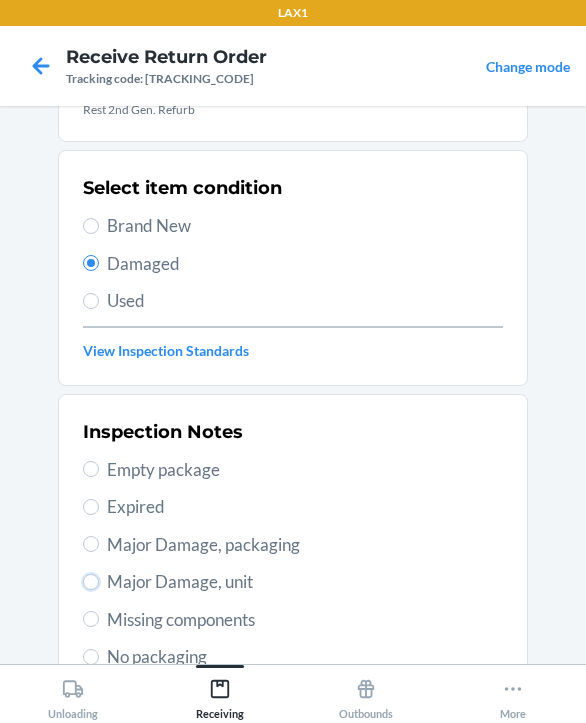 click on "Major Damage, unit" at bounding box center [91, 582] 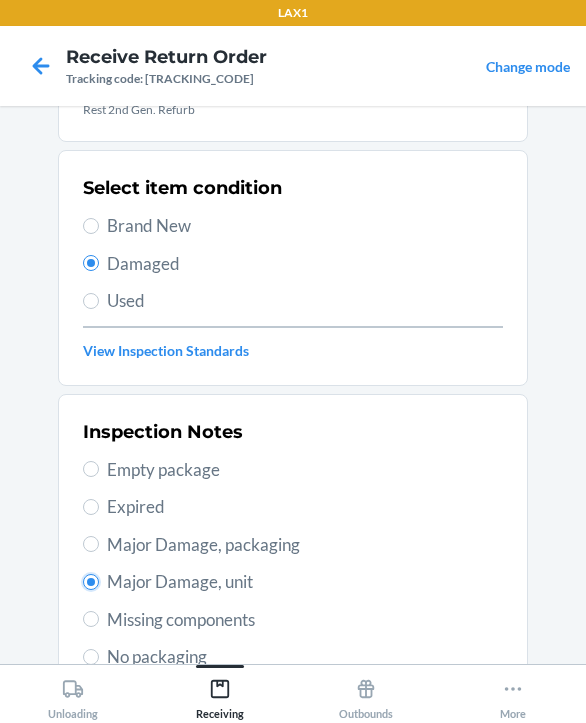 scroll, scrollTop: 484, scrollLeft: 0, axis: vertical 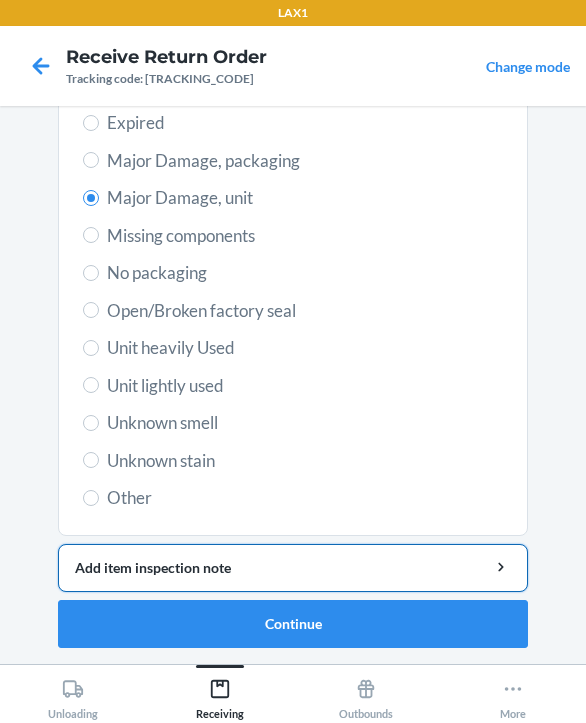 click on "Add item inspection note" at bounding box center (293, 567) 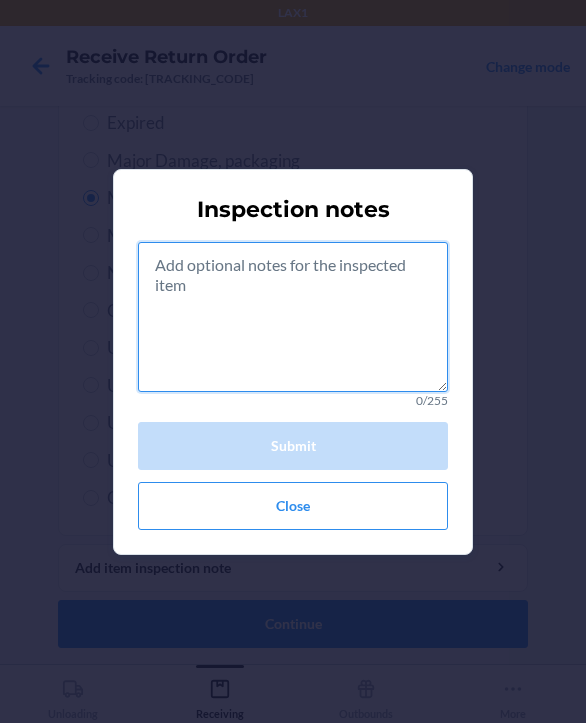 click at bounding box center (293, 317) 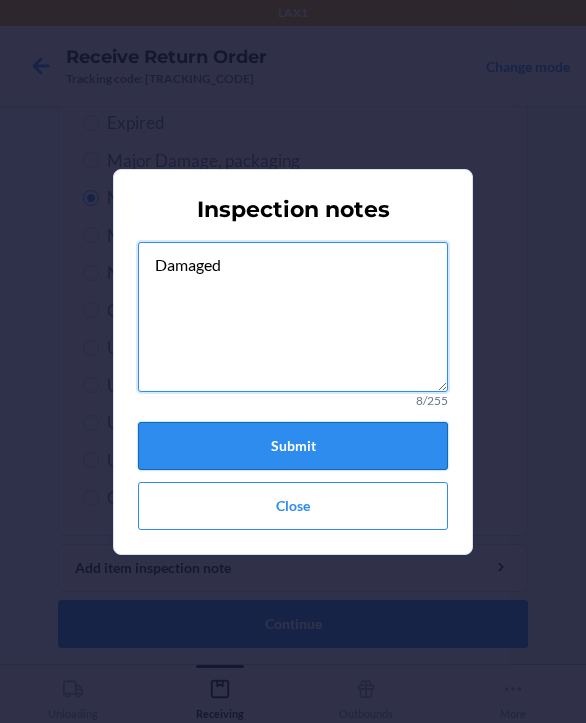 type on "Damaged" 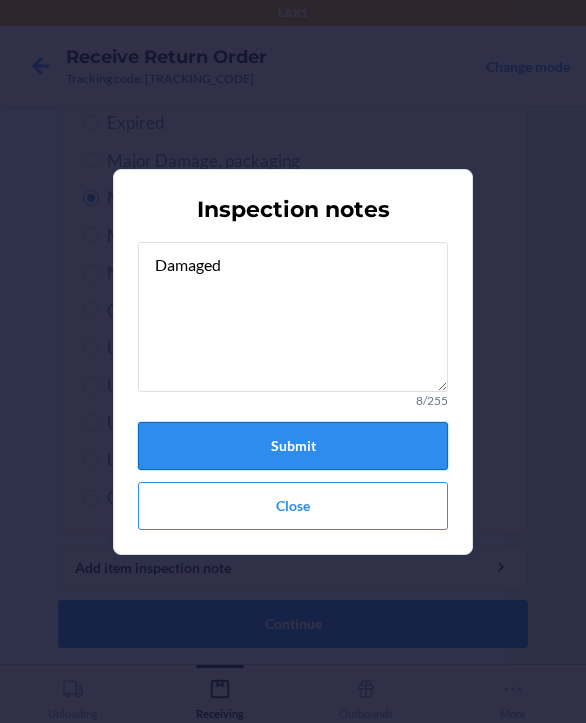 click on "Submit" at bounding box center (293, 446) 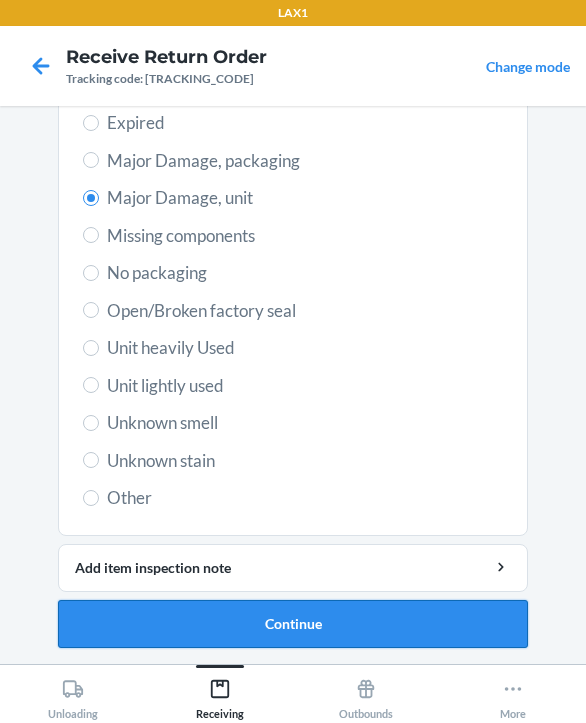 click on "Continue" at bounding box center (293, 624) 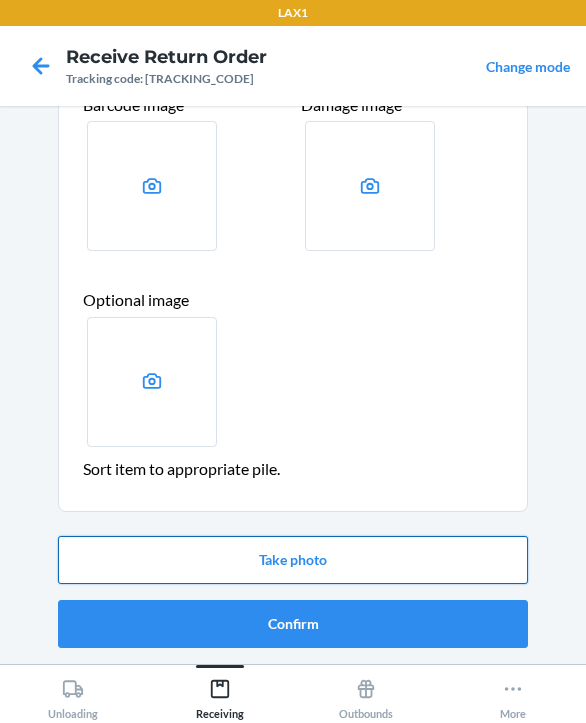 click on "Take photo" at bounding box center [293, 560] 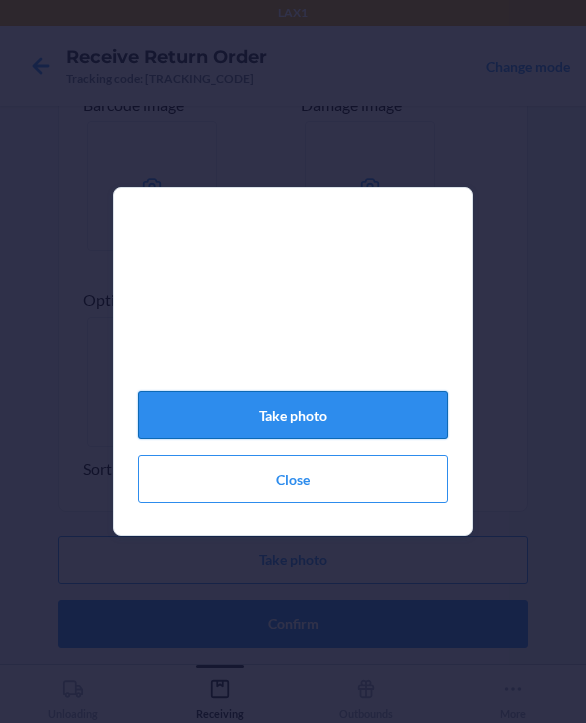 click on "Take photo" 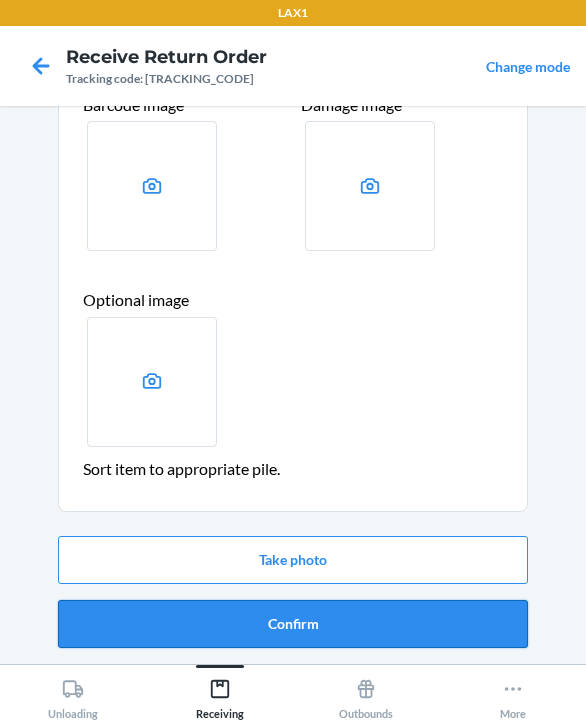 click on "Confirm" at bounding box center [293, 624] 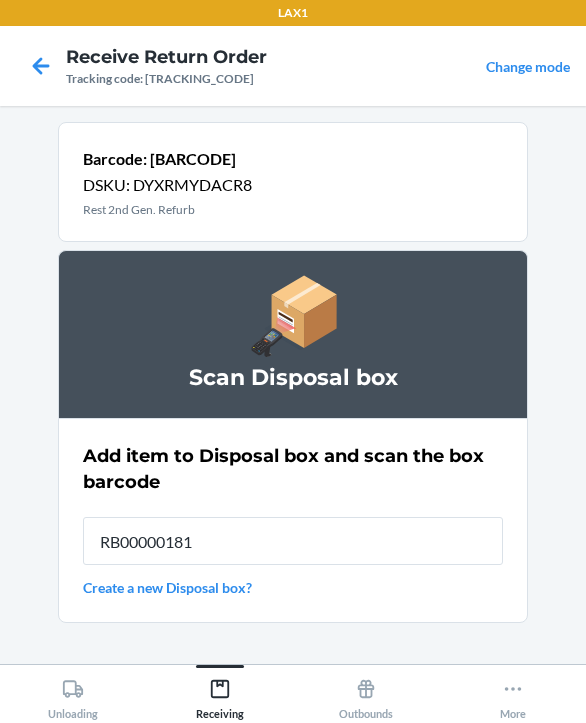 type on "RB000001819" 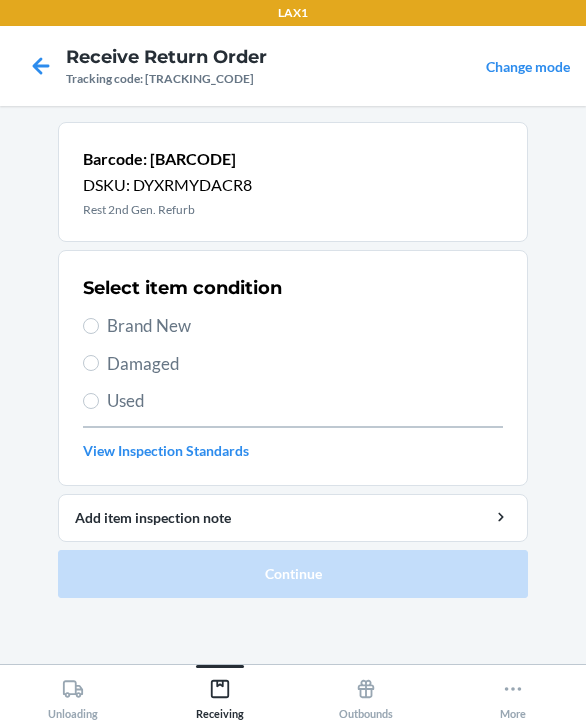 click on "Damaged" at bounding box center [305, 364] 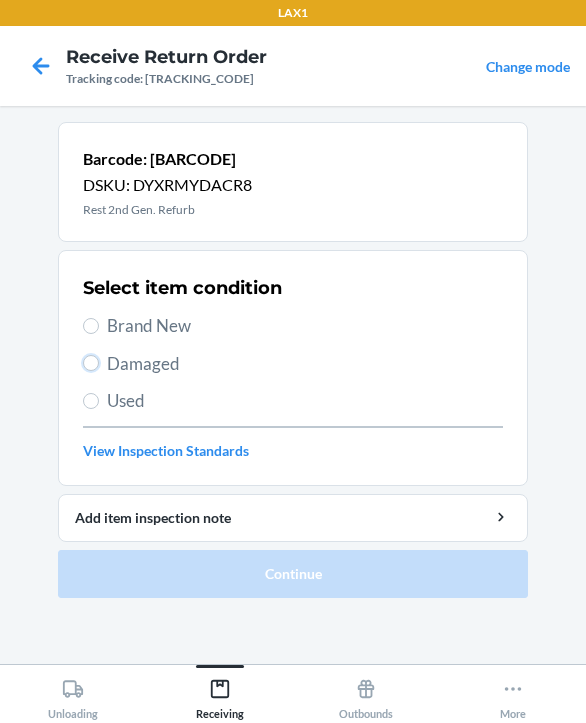 click on "Damaged" at bounding box center [91, 363] 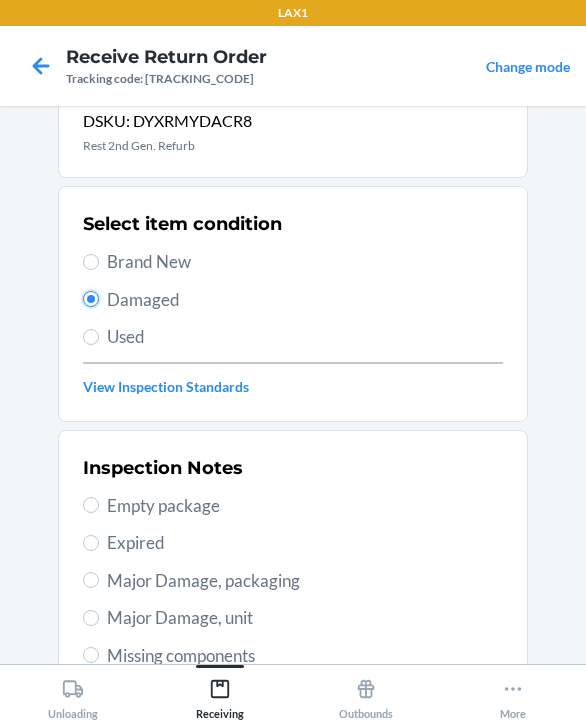 scroll, scrollTop: 200, scrollLeft: 0, axis: vertical 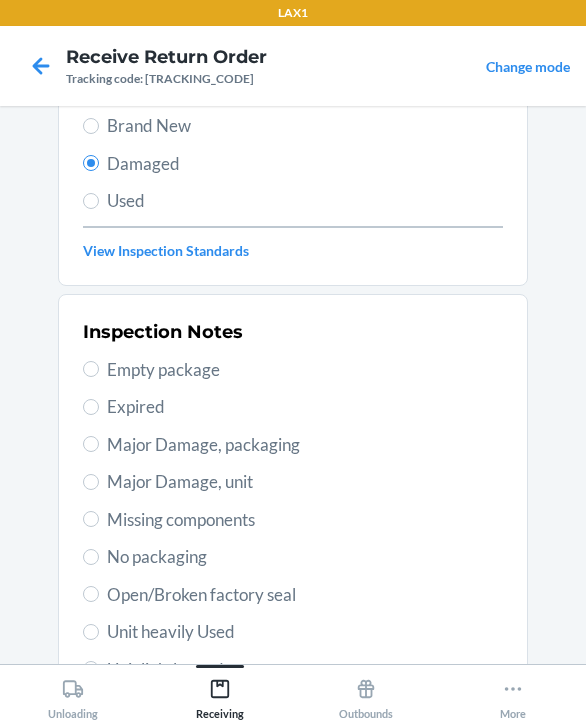 click on "Major Damage, unit" at bounding box center [305, 482] 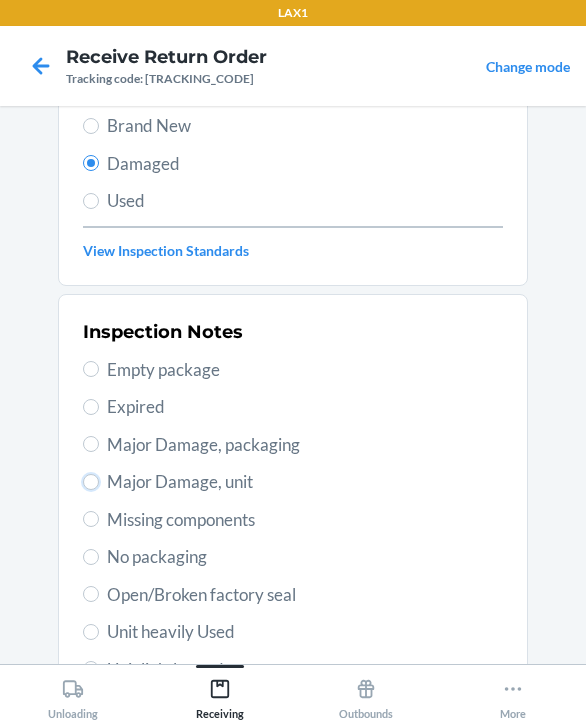 click on "Major Damage, unit" at bounding box center [91, 482] 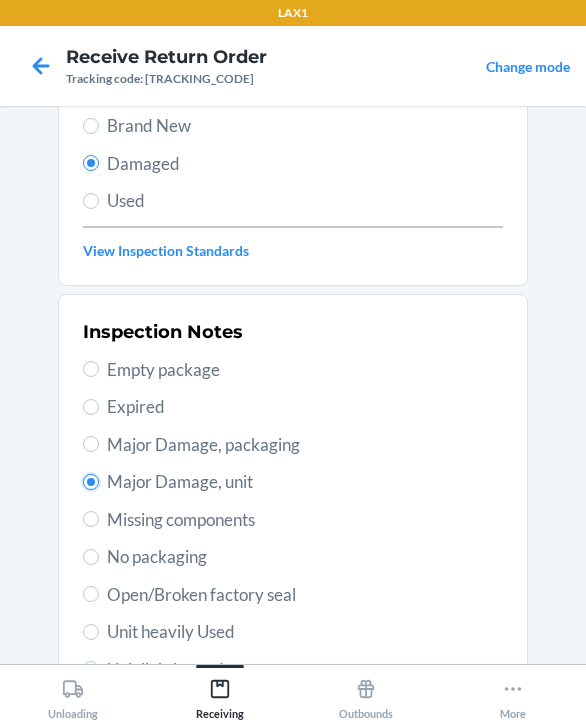 radio on "true" 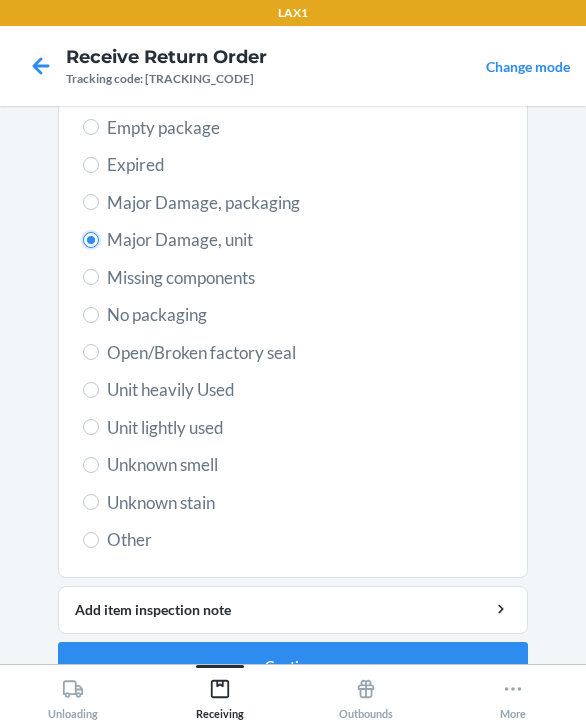 scroll, scrollTop: 484, scrollLeft: 0, axis: vertical 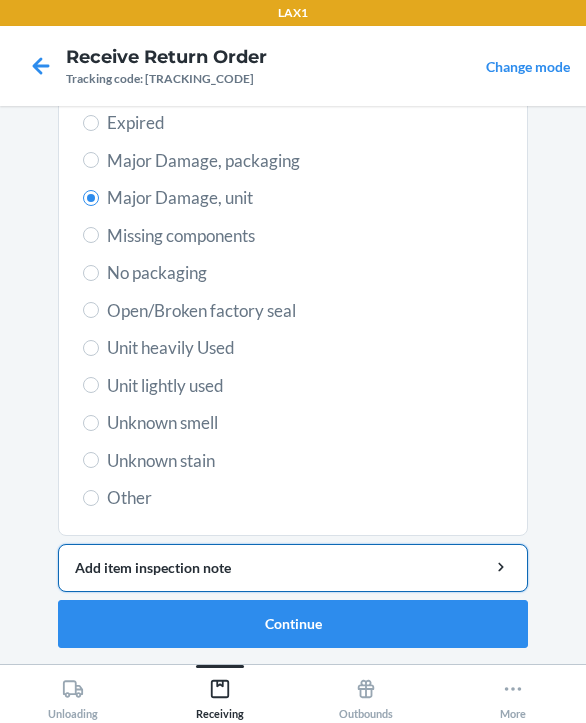 click on "Add item inspection note" at bounding box center (293, 567) 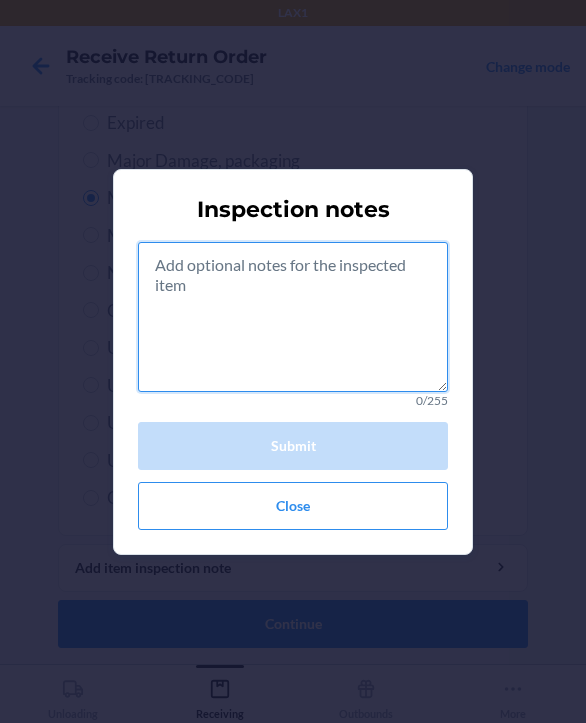click at bounding box center [293, 317] 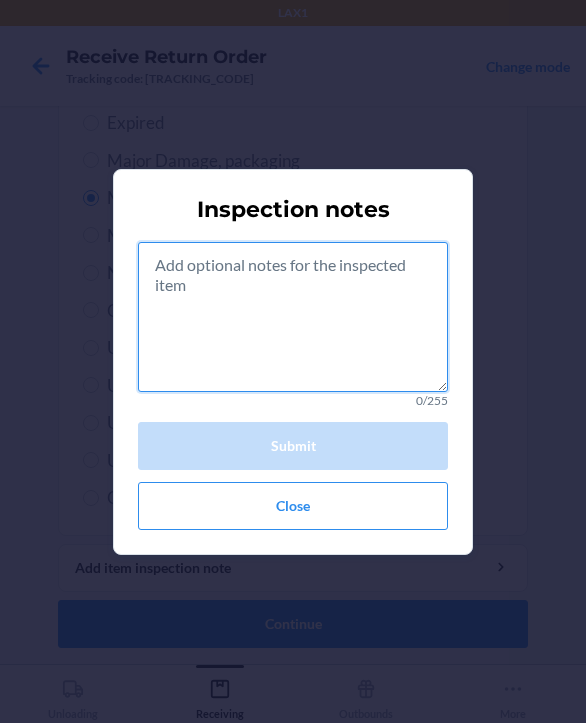click at bounding box center [293, 317] 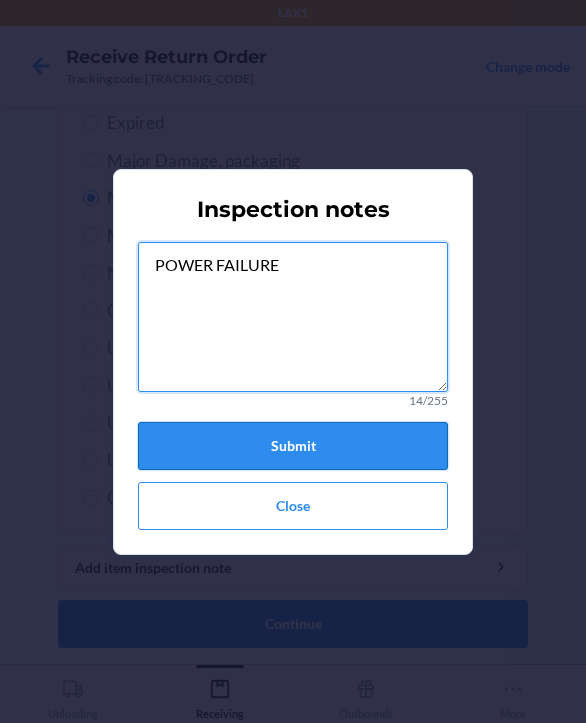 type on "POWER FAILURE" 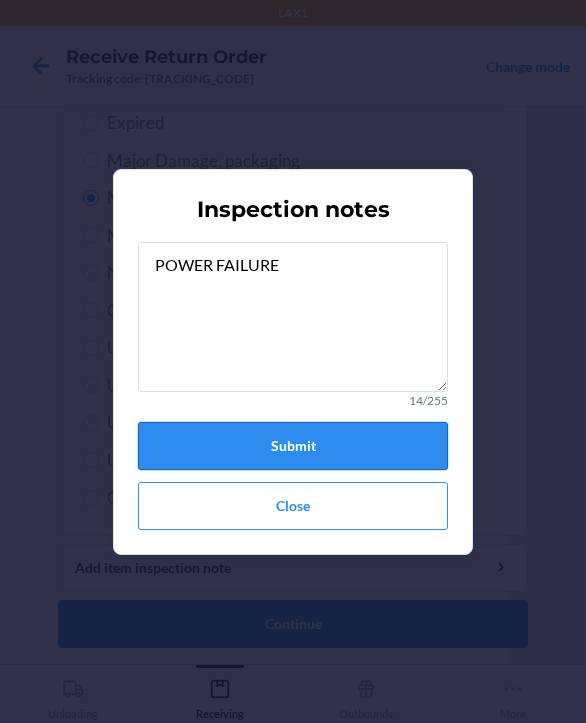 click on "Submit" at bounding box center [293, 446] 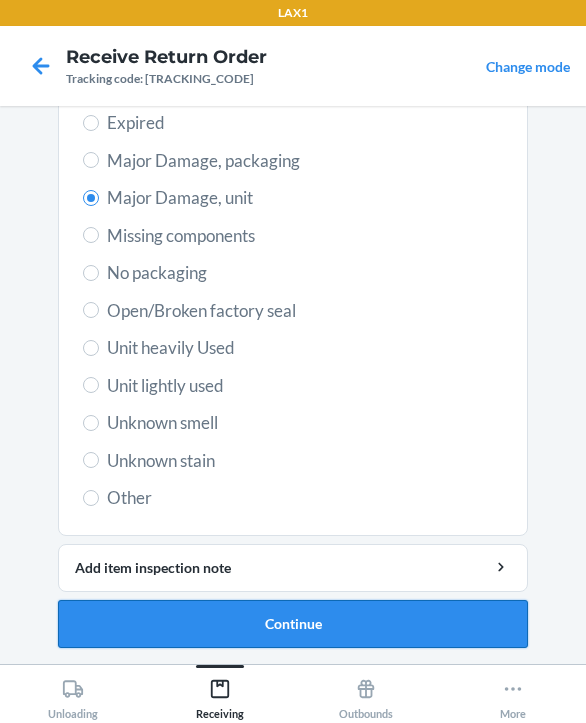 click on "Continue" at bounding box center [293, 624] 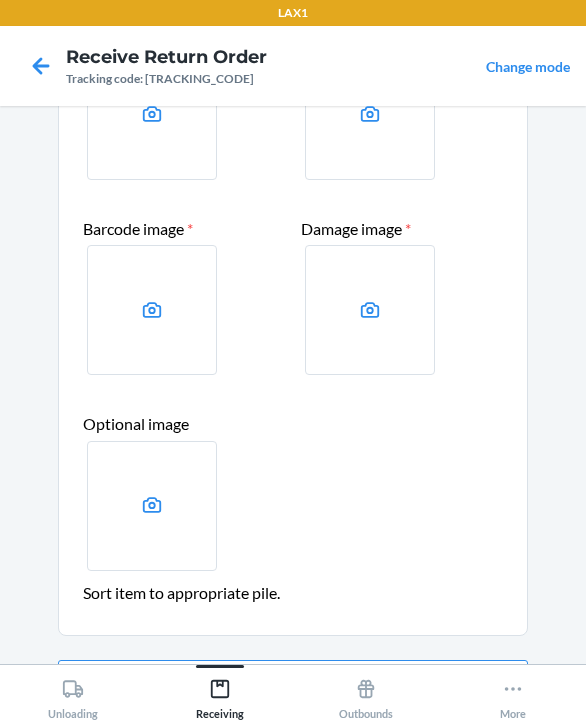 scroll, scrollTop: 319, scrollLeft: 0, axis: vertical 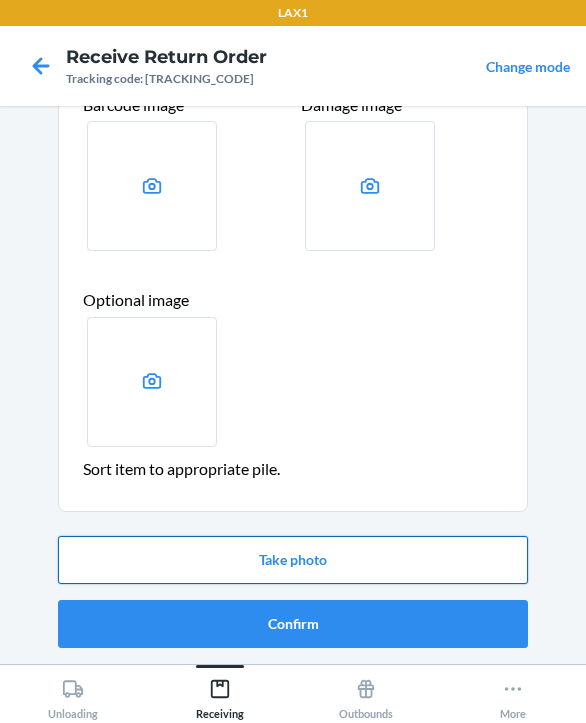 click on "Take photo" at bounding box center [293, 560] 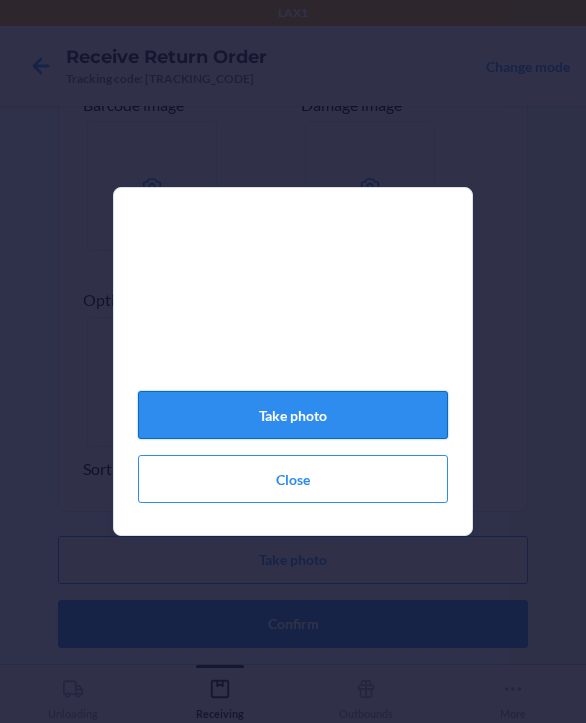 click on "Take photo" 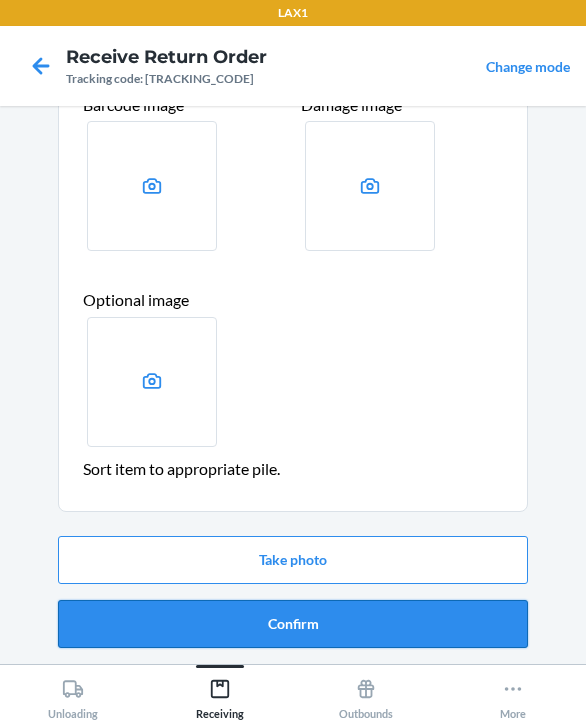 click on "Confirm" at bounding box center [293, 624] 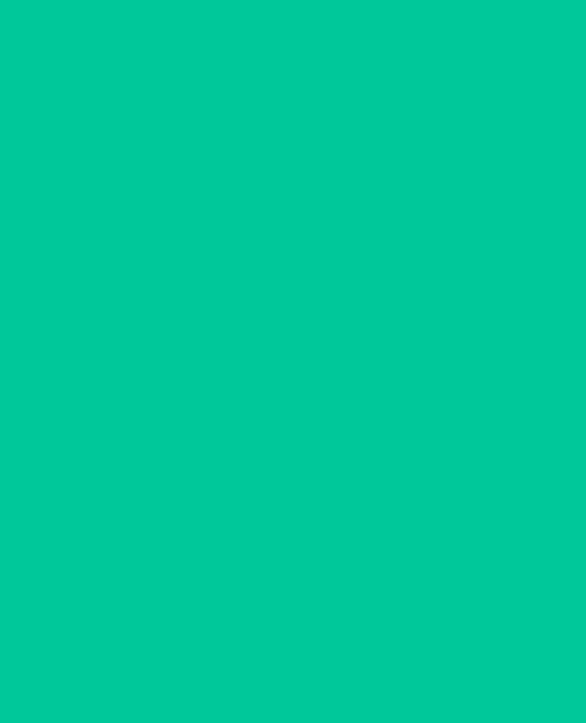 scroll, scrollTop: 0, scrollLeft: 0, axis: both 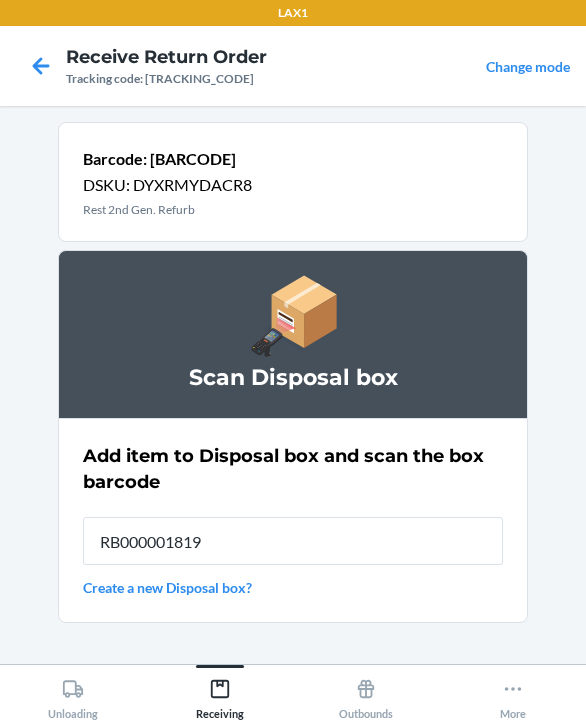type on "RB000001819" 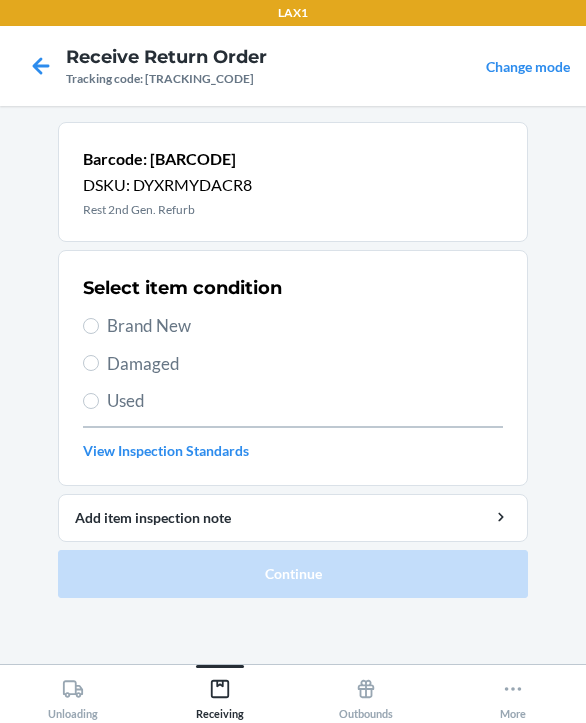 click on "Select item condition Brand New Damaged Used View Inspection Standards" at bounding box center [293, 368] 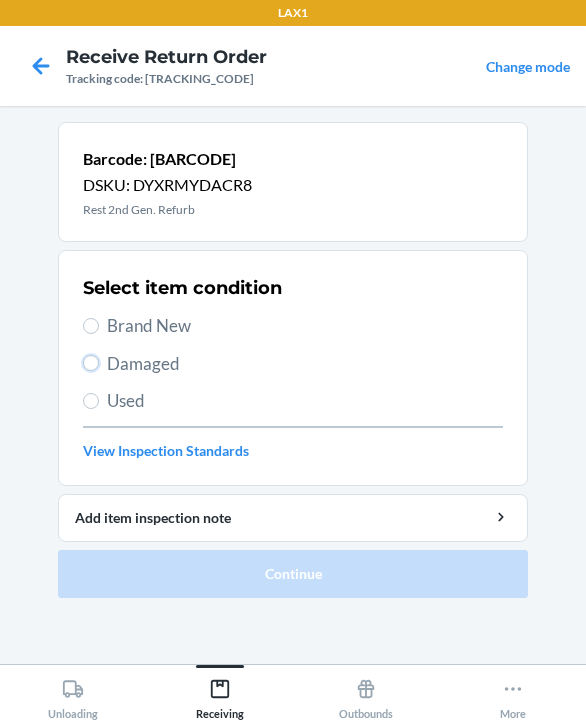 click on "Damaged" at bounding box center [91, 363] 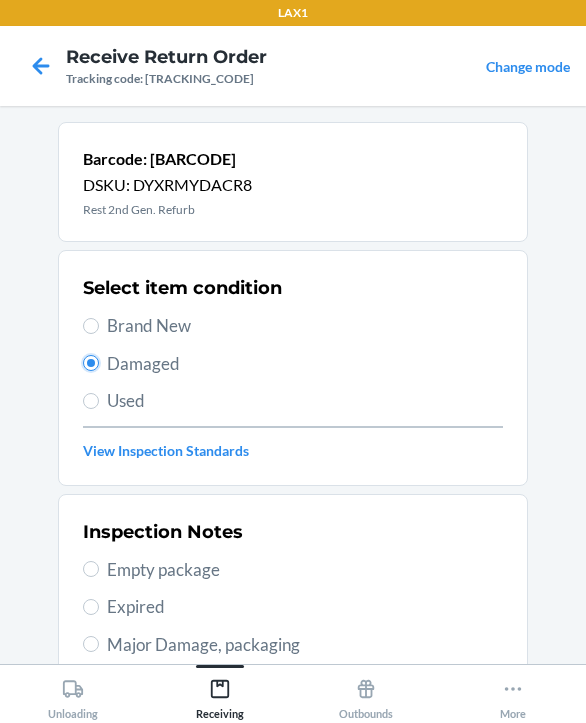 scroll, scrollTop: 300, scrollLeft: 0, axis: vertical 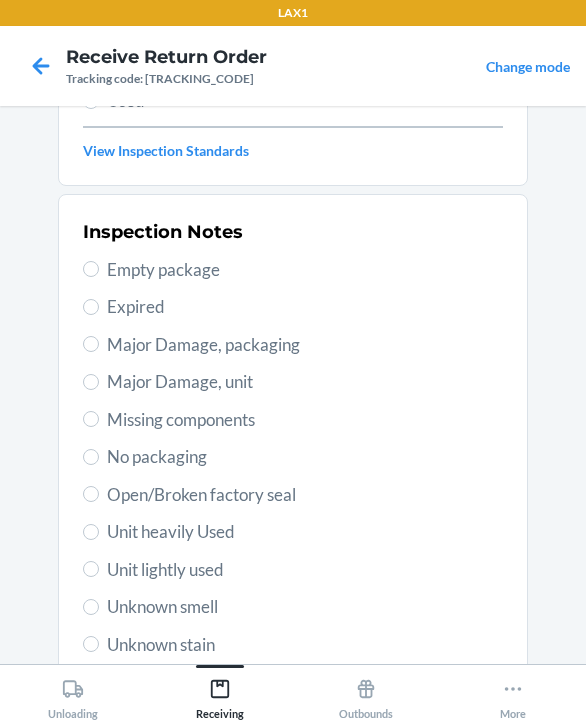 drag, startPoint x: 160, startPoint y: 377, endPoint x: 176, endPoint y: 376, distance: 16.03122 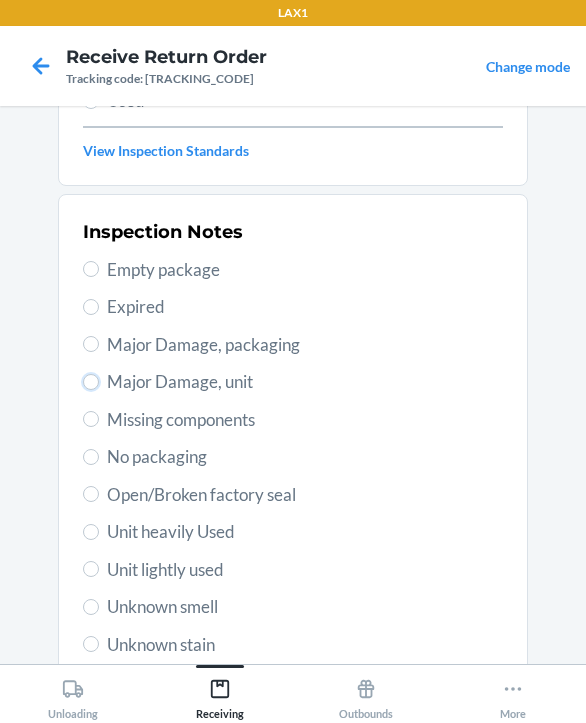 click on "Major Damage, unit" at bounding box center [91, 382] 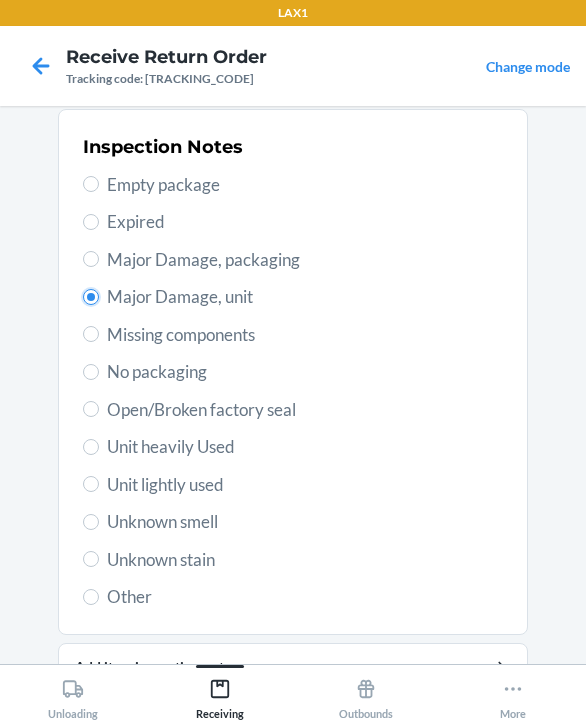 scroll, scrollTop: 484, scrollLeft: 0, axis: vertical 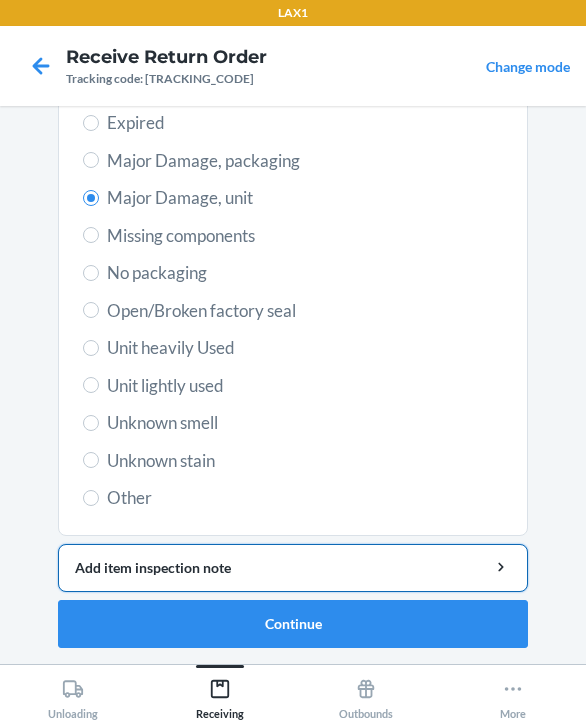 click on "Add item inspection note" at bounding box center [293, 567] 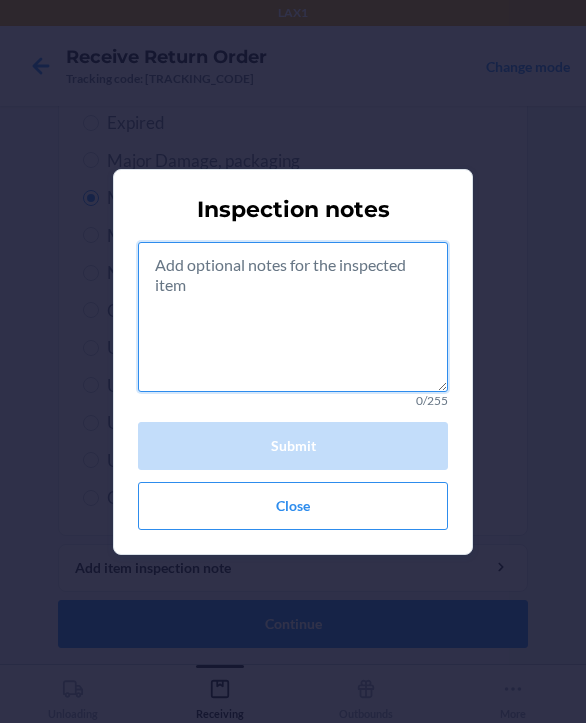 click at bounding box center (293, 317) 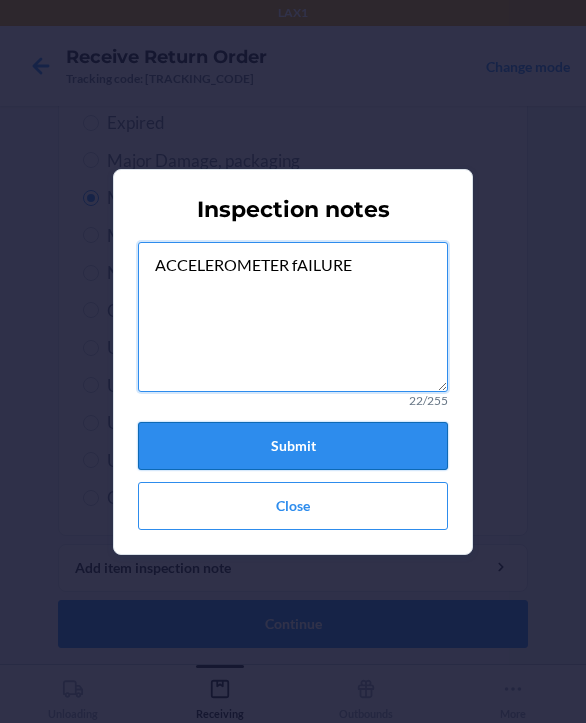 type on "ACCELEROMETER fAILURE" 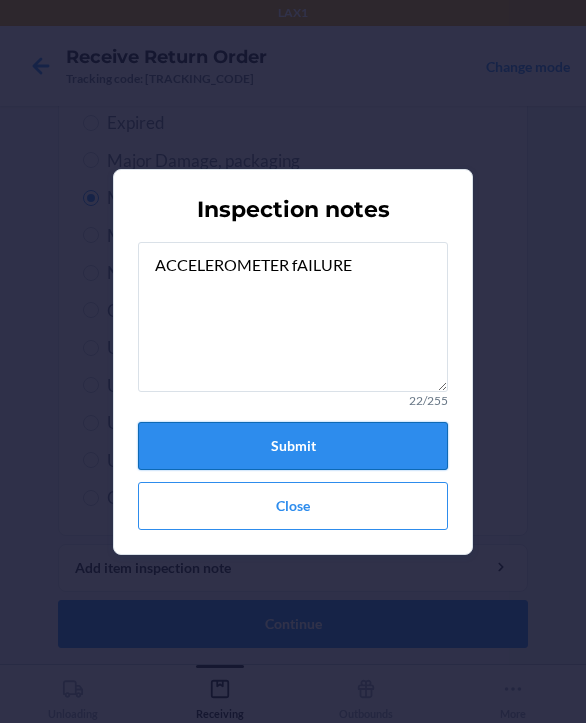 click on "Submit" at bounding box center [293, 446] 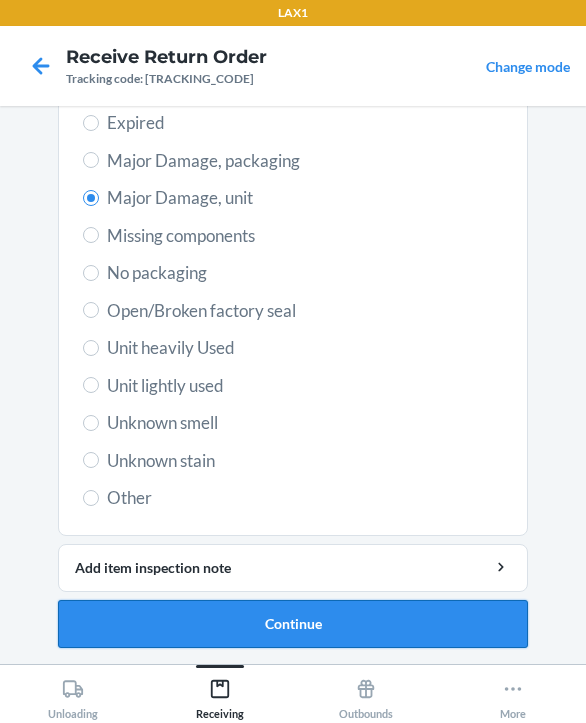 click on "Continue" at bounding box center [293, 624] 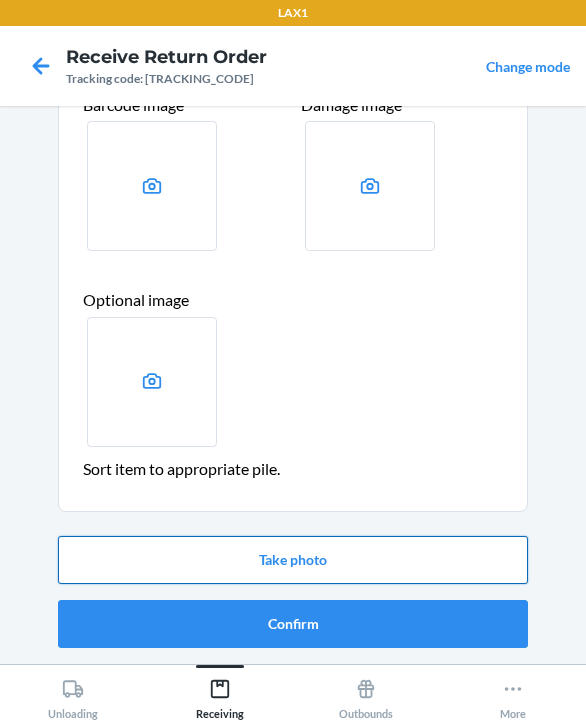 click on "Take photo" at bounding box center (293, 560) 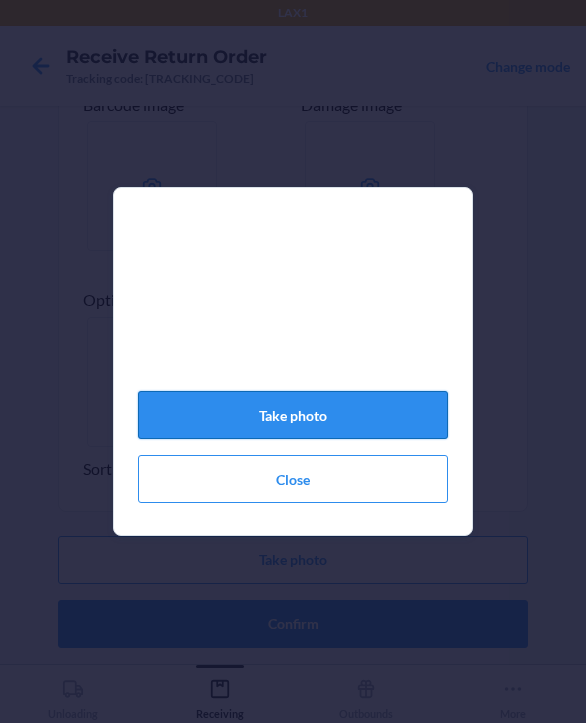 click on "Take photo" 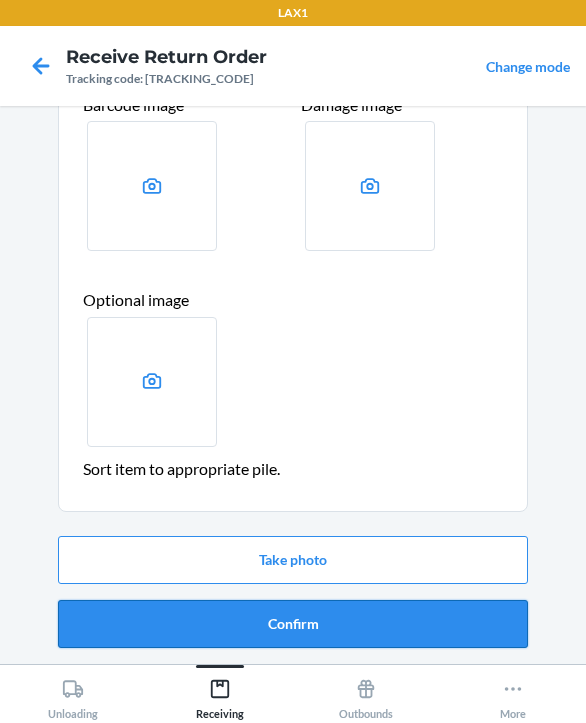 click on "Confirm" at bounding box center [293, 624] 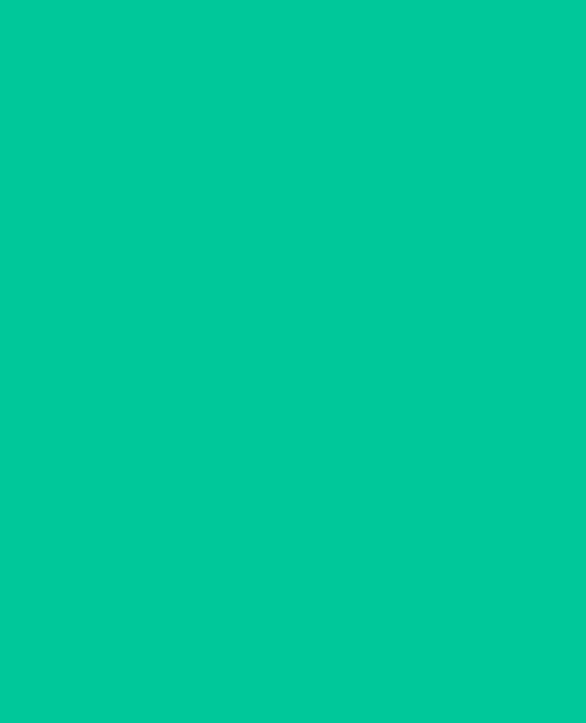 scroll, scrollTop: 0, scrollLeft: 0, axis: both 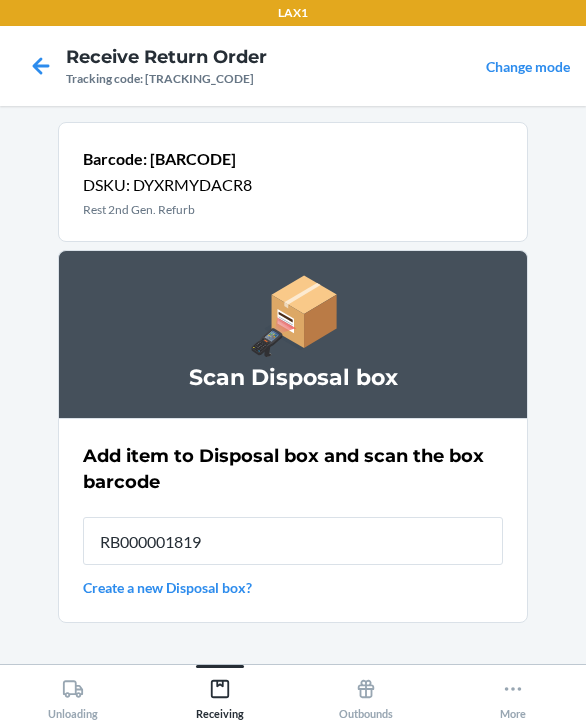 type on "RB000001819" 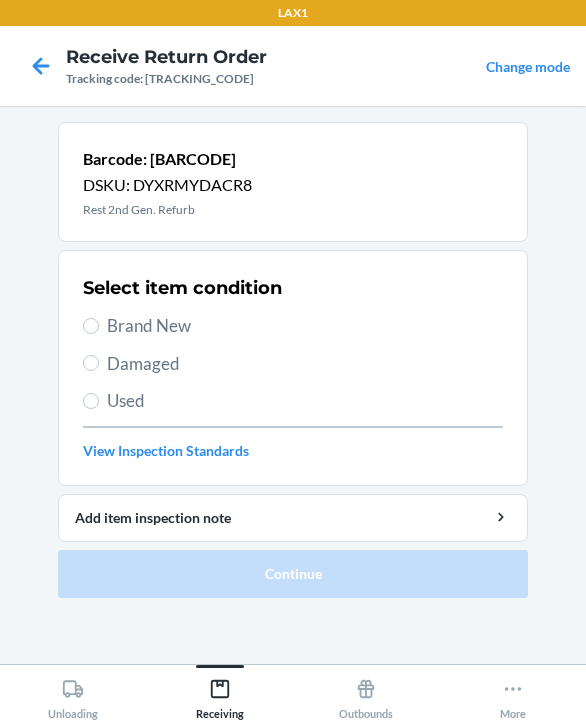 click on "Damaged" at bounding box center (305, 364) 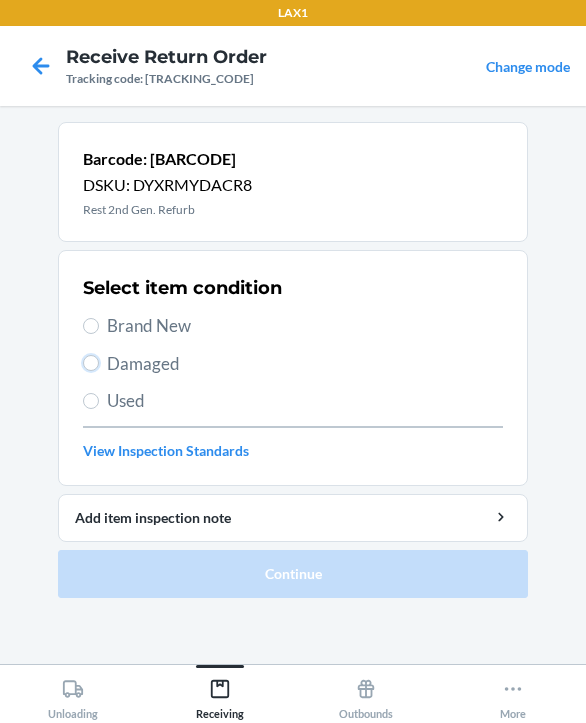 click on "Damaged" at bounding box center (91, 363) 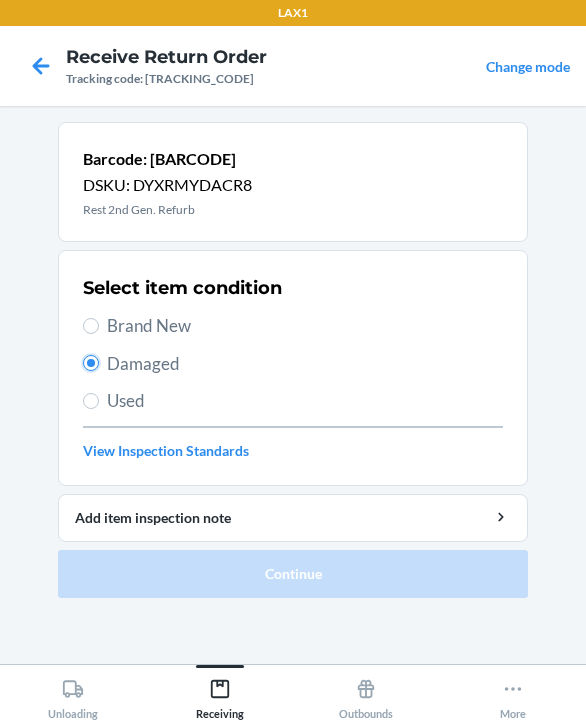 radio on "true" 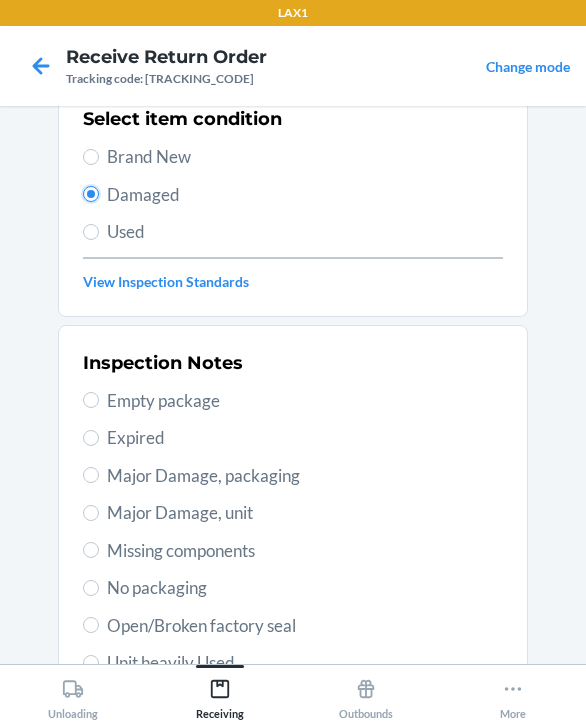 scroll, scrollTop: 484, scrollLeft: 0, axis: vertical 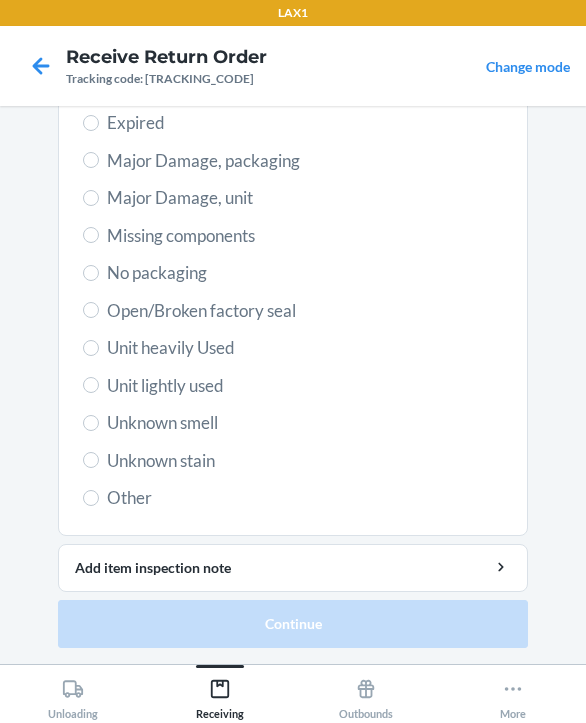 click on "Major Damage, unit" at bounding box center [305, 198] 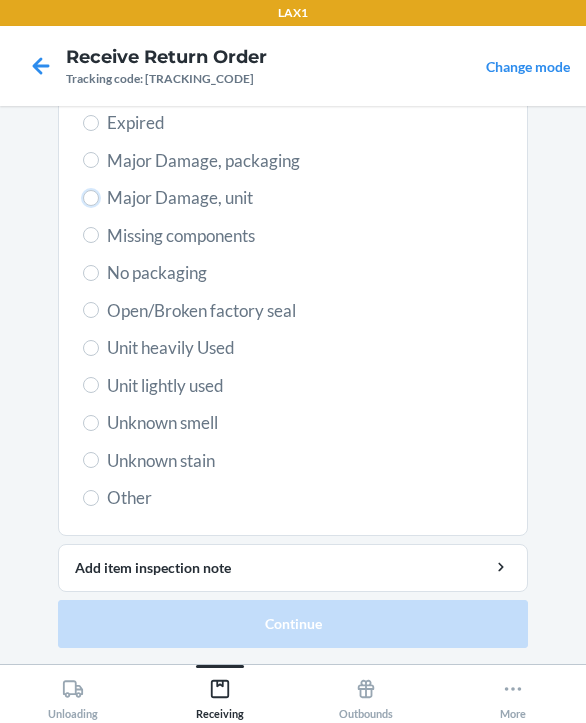 click on "Major Damage, unit" at bounding box center [91, 198] 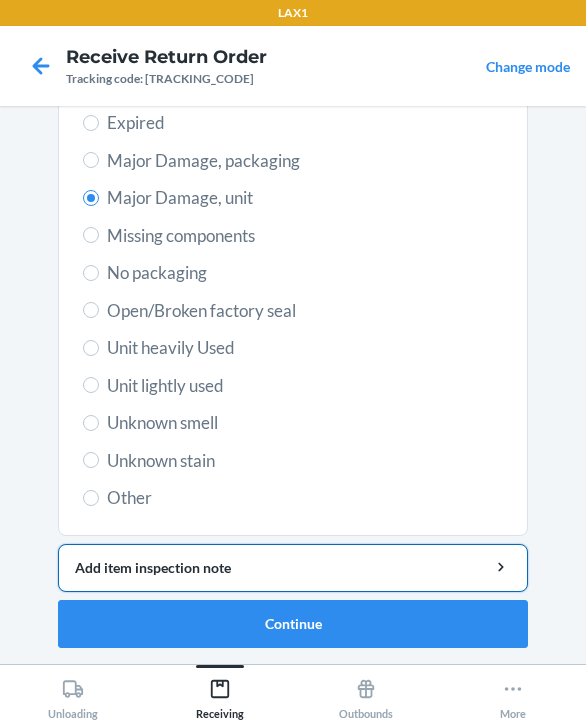click on "Add item inspection note" at bounding box center (293, 567) 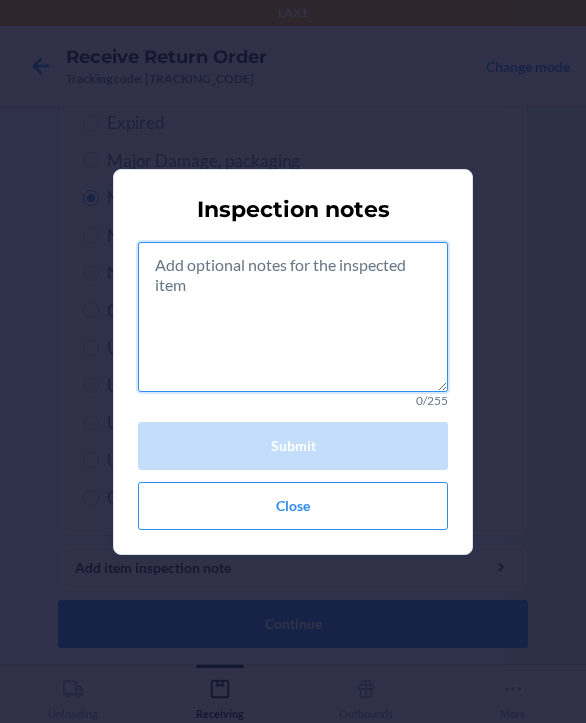 click at bounding box center (293, 317) 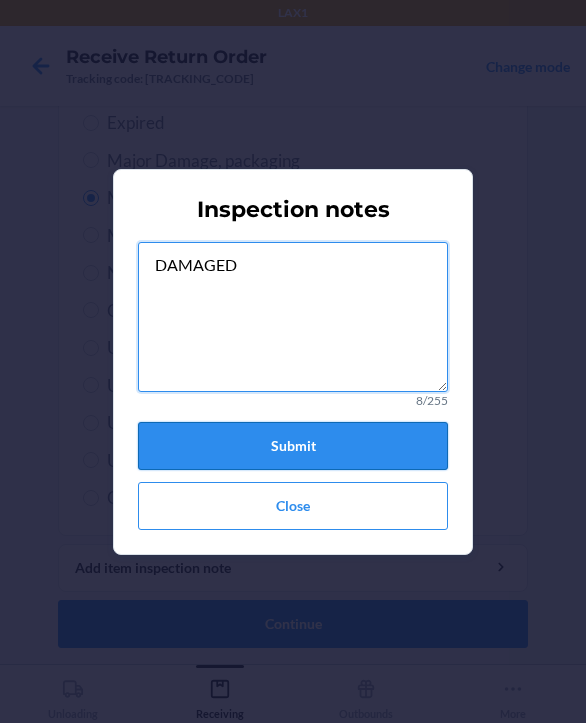 type on "DAMAGED" 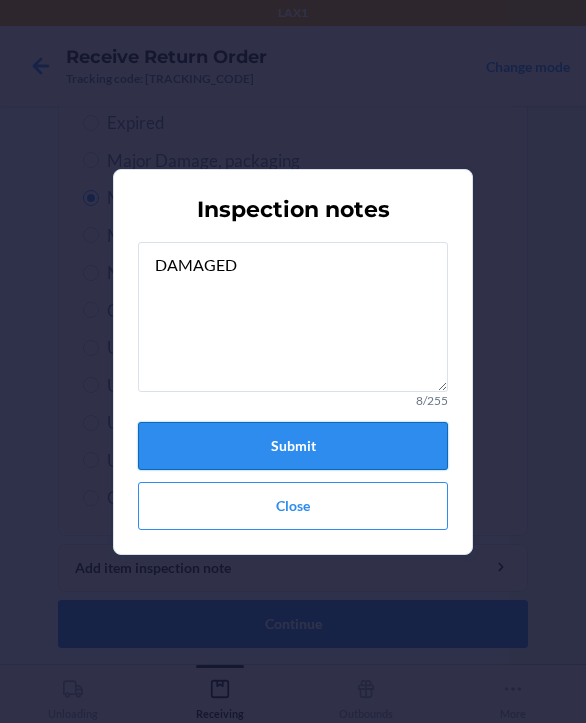 click on "Submit" at bounding box center [293, 446] 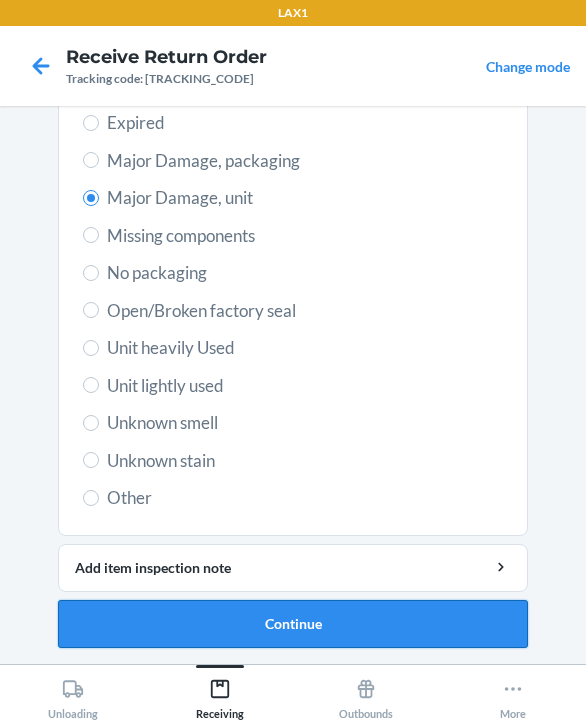 click on "Continue" at bounding box center [293, 624] 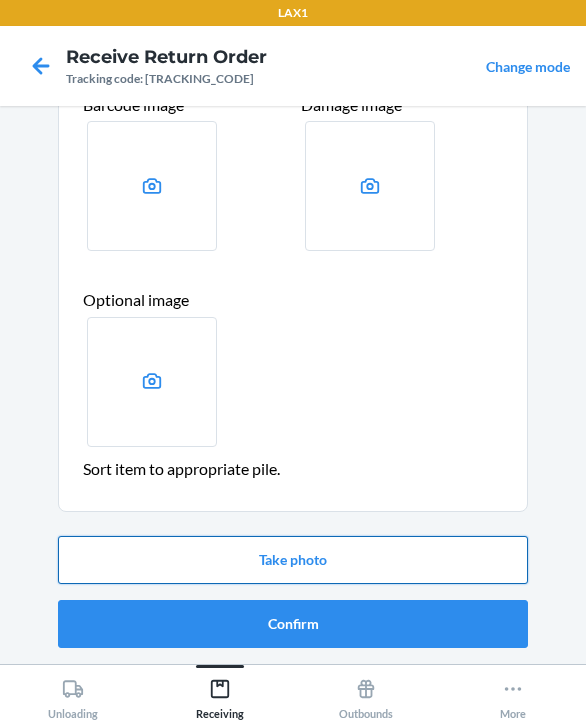 click on "Take photo" at bounding box center [293, 560] 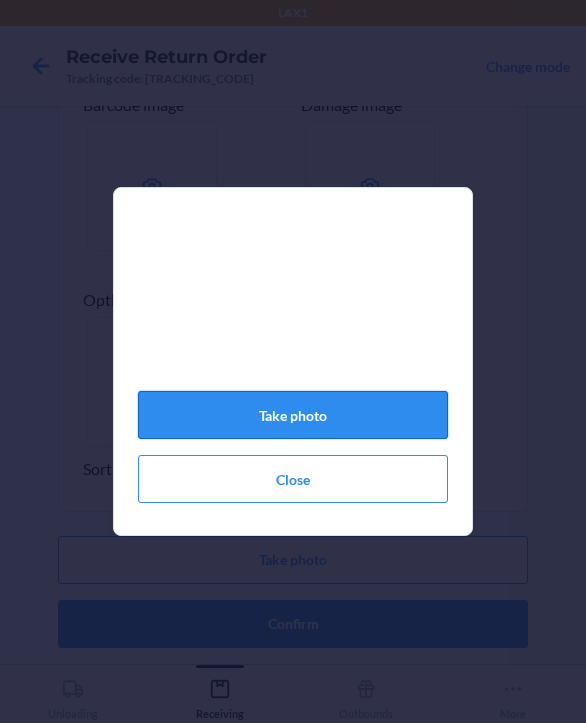 click on "Take photo" 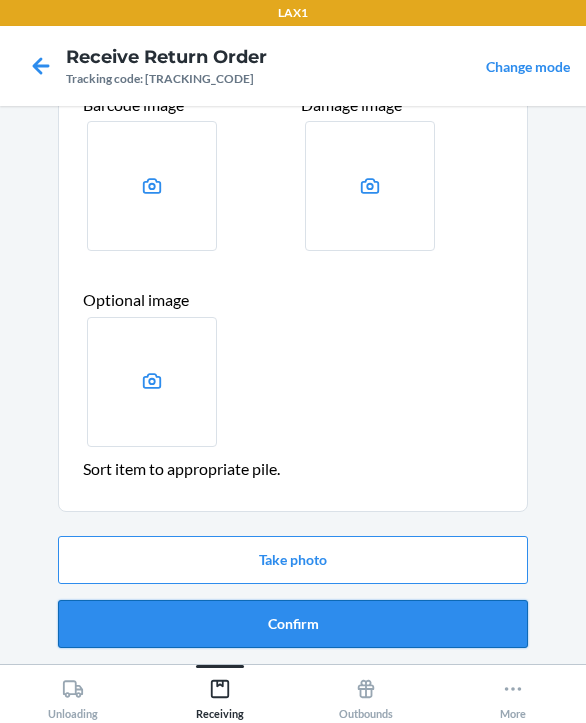 click on "Confirm" at bounding box center [293, 624] 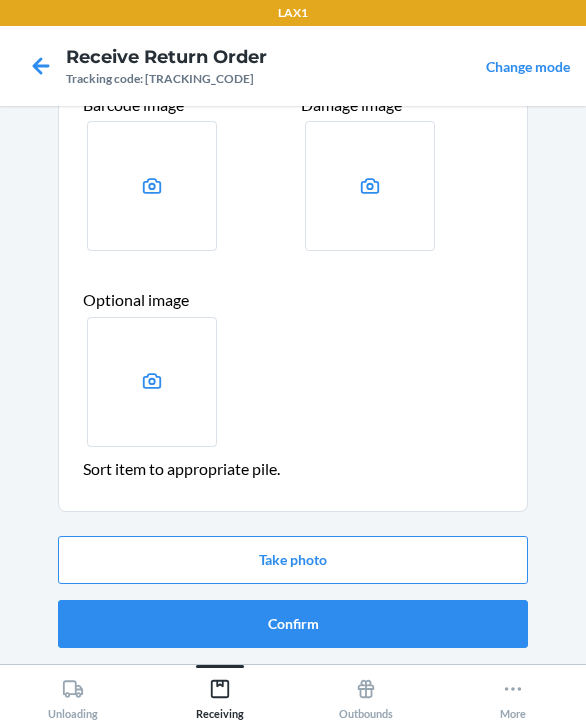 scroll, scrollTop: 0, scrollLeft: 0, axis: both 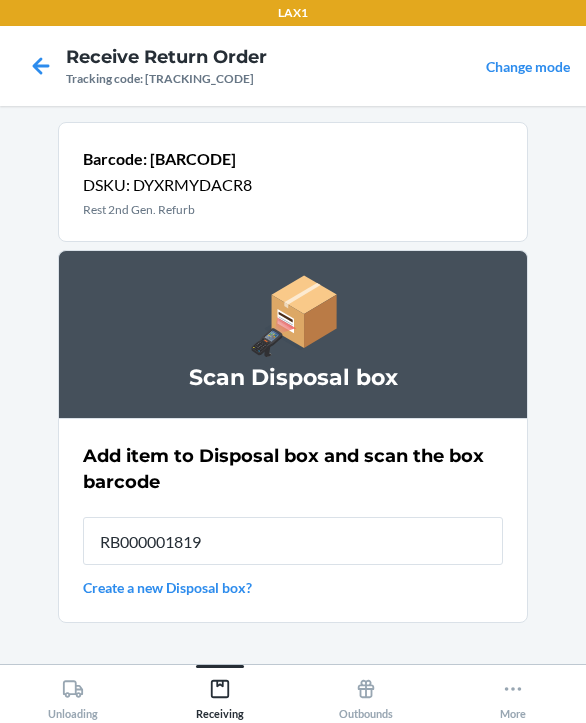 type on "RB000001819" 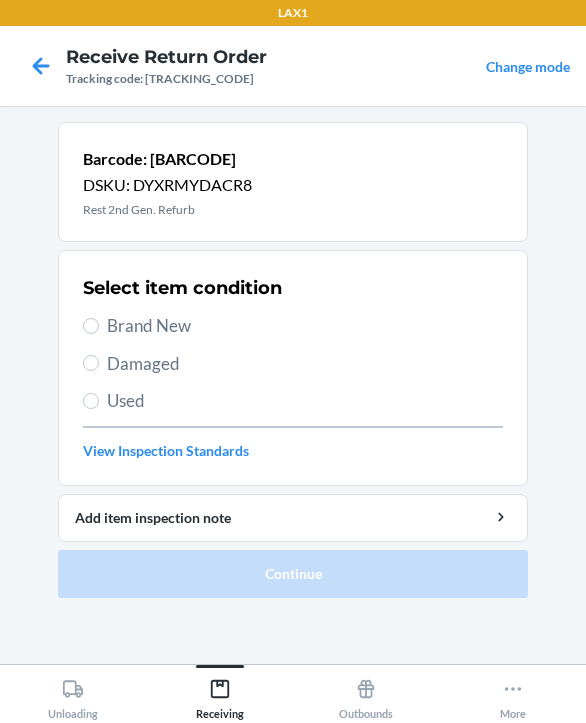 click on "Damaged" at bounding box center (305, 364) 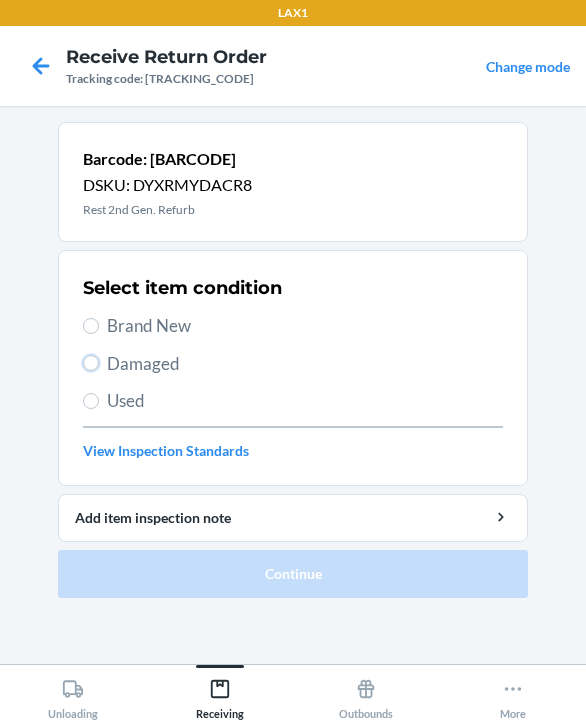 click on "Damaged" at bounding box center [91, 363] 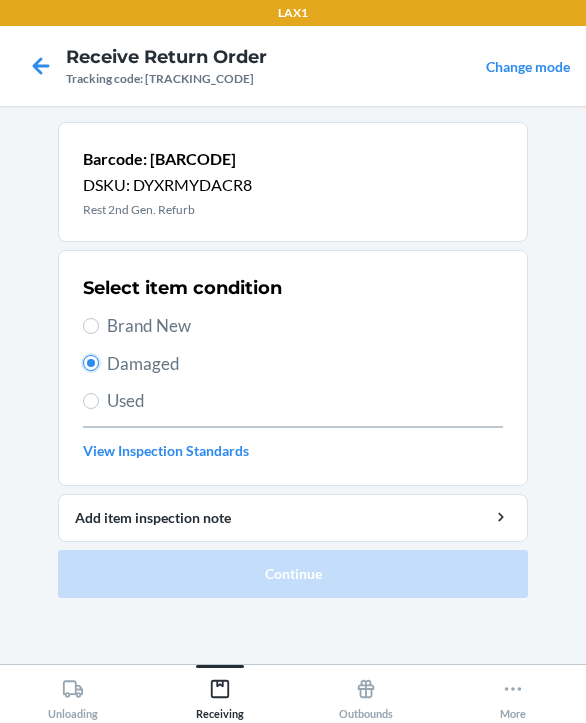 radio on "true" 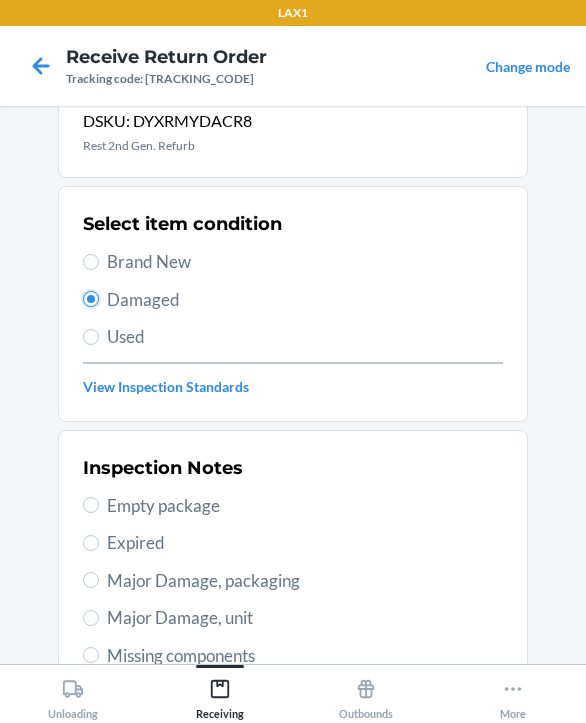 scroll, scrollTop: 100, scrollLeft: 0, axis: vertical 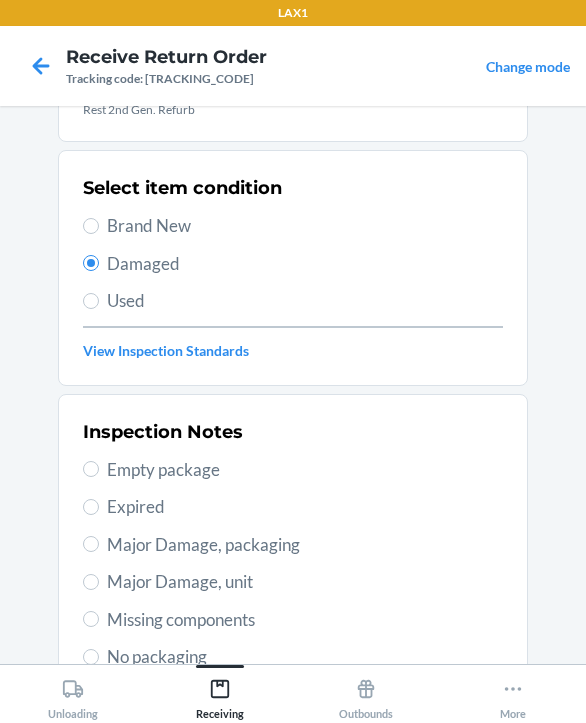 click on "Major Damage, unit" at bounding box center (305, 582) 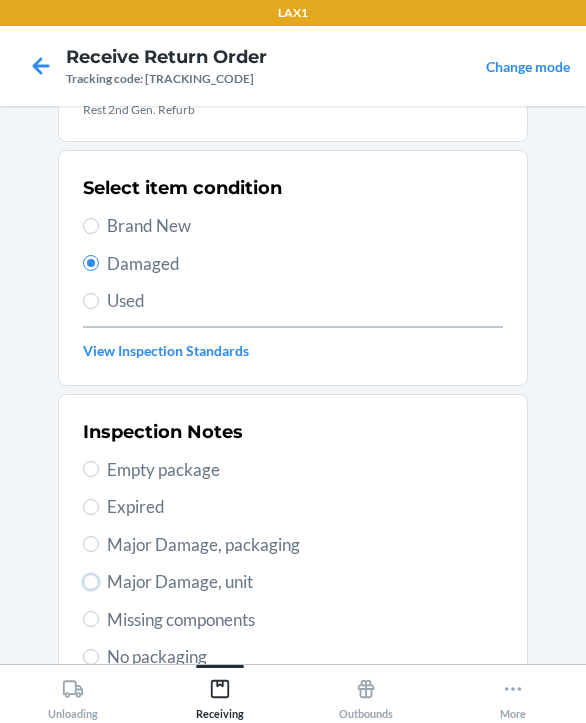 click on "Major Damage, unit" at bounding box center [91, 582] 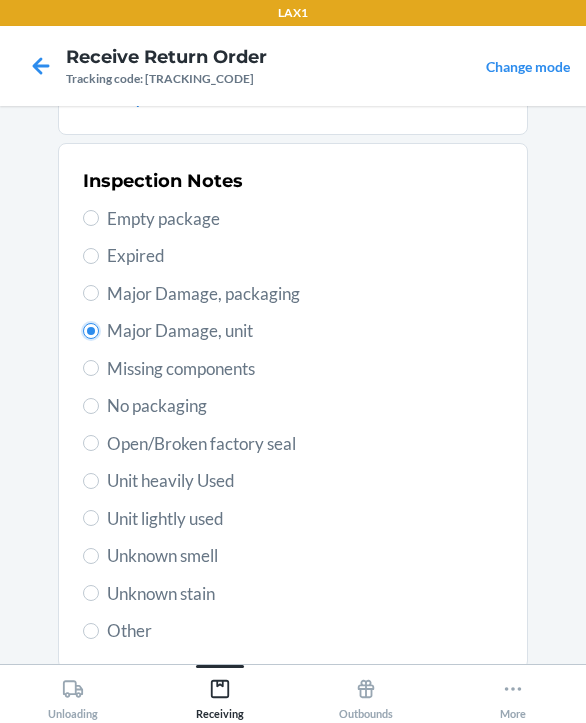 scroll, scrollTop: 484, scrollLeft: 0, axis: vertical 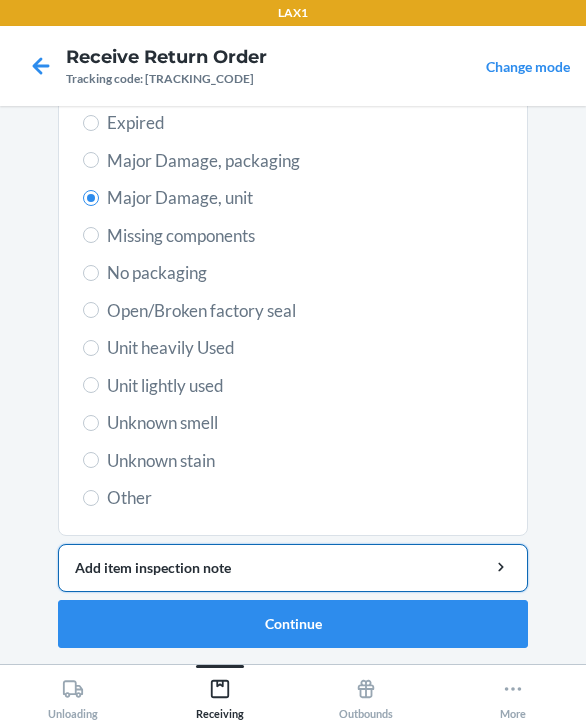 click on "Add item inspection note" at bounding box center (293, 567) 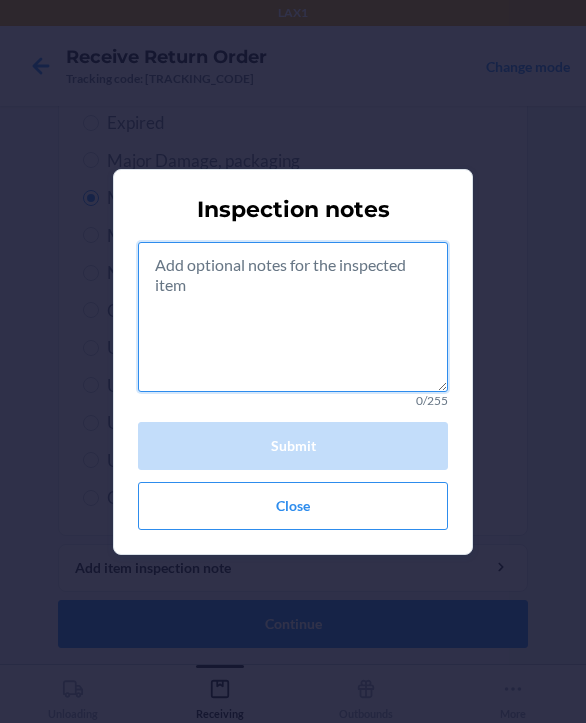 click at bounding box center [293, 317] 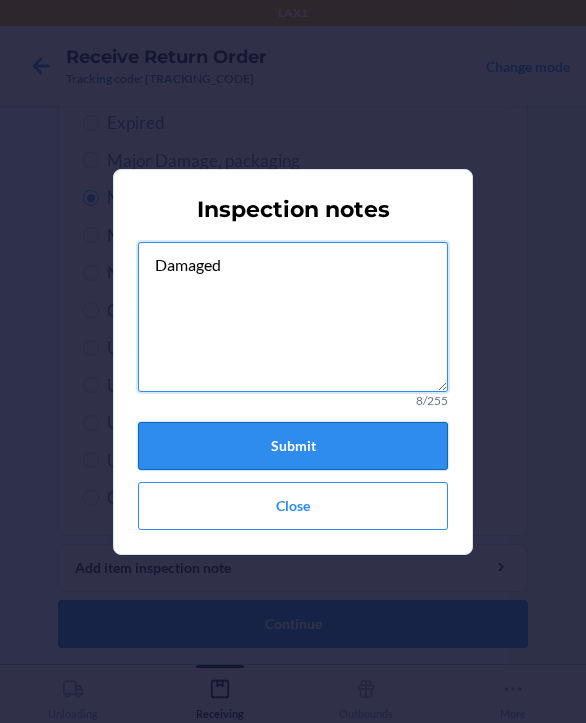 type on "Damaged" 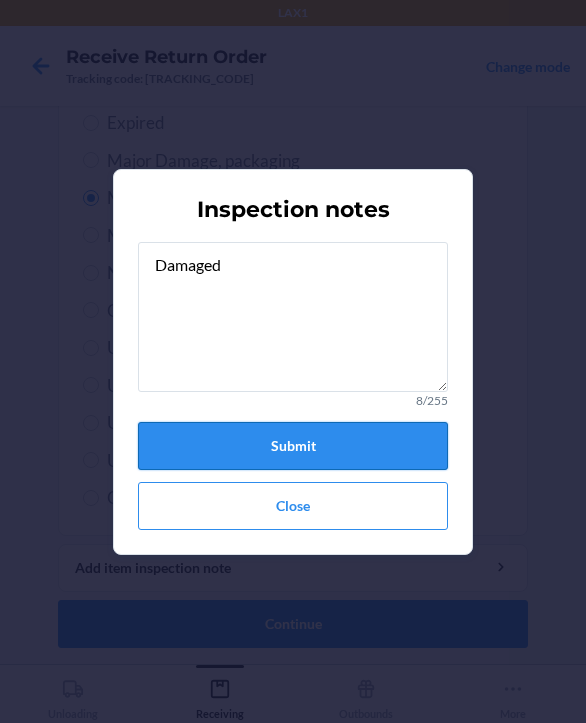 click on "Submit" at bounding box center [293, 446] 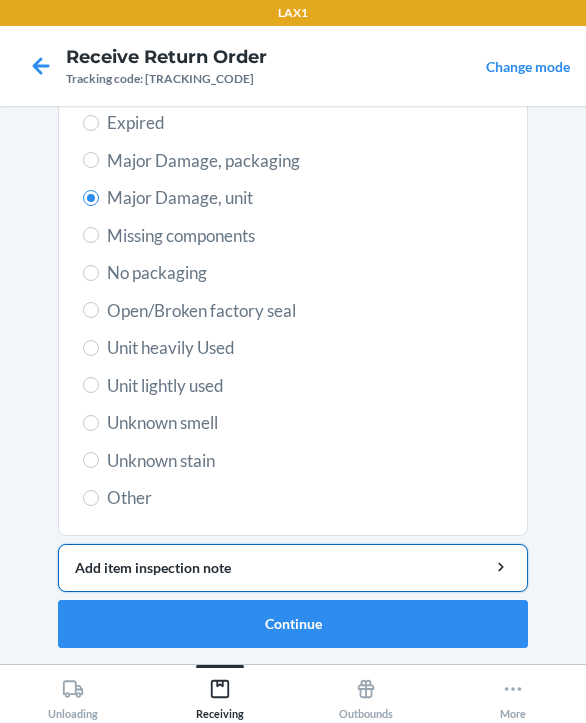 click on "Add item inspection note" at bounding box center [293, 567] 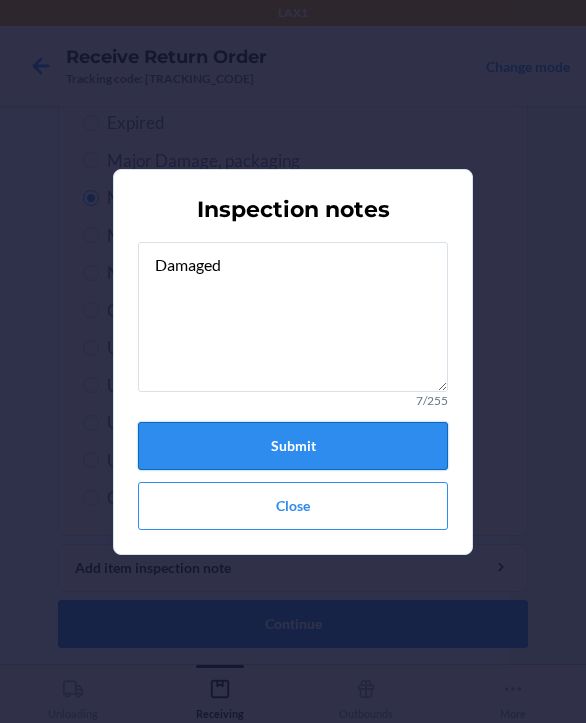 click on "Submit" at bounding box center (293, 446) 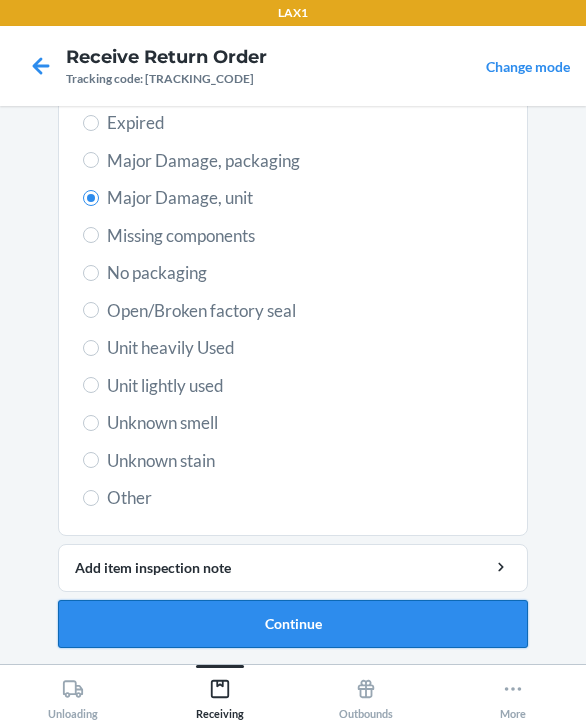 click on "Continue" at bounding box center (293, 624) 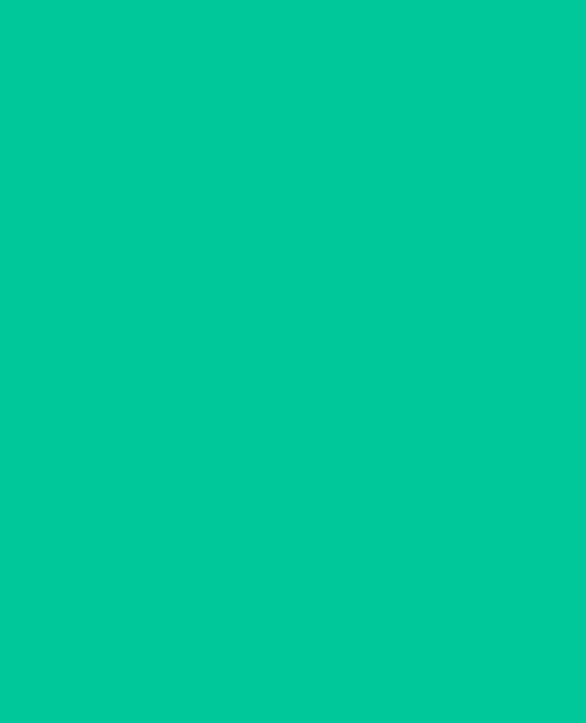 scroll, scrollTop: 319, scrollLeft: 0, axis: vertical 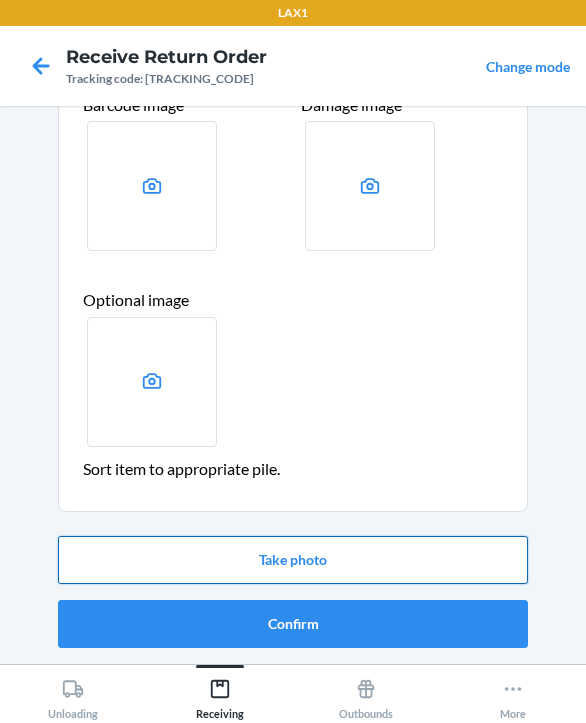 click on "Take photo" at bounding box center [293, 560] 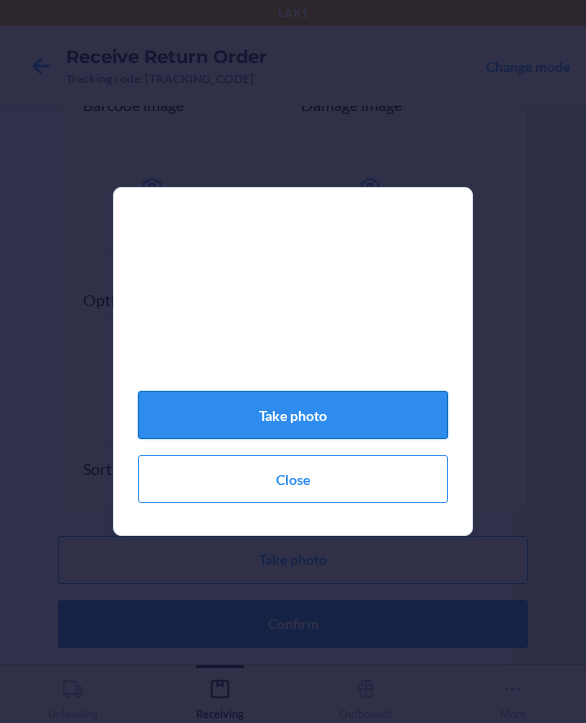 click on "Take photo" 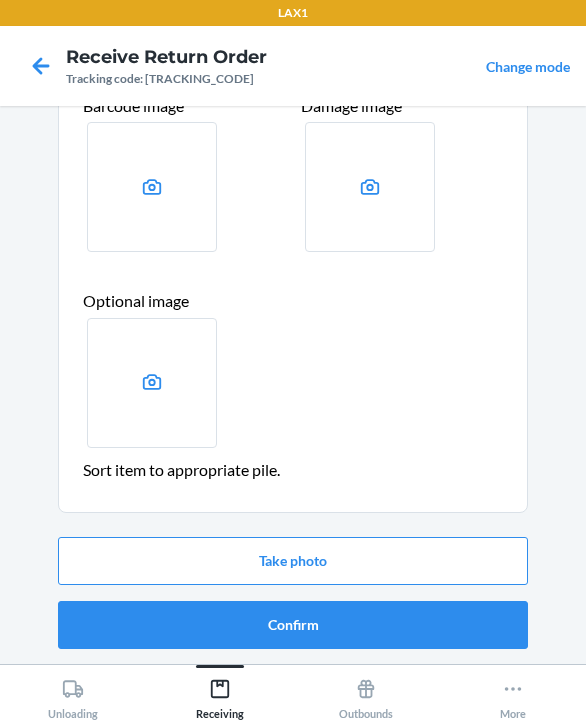 scroll, scrollTop: 319, scrollLeft: 0, axis: vertical 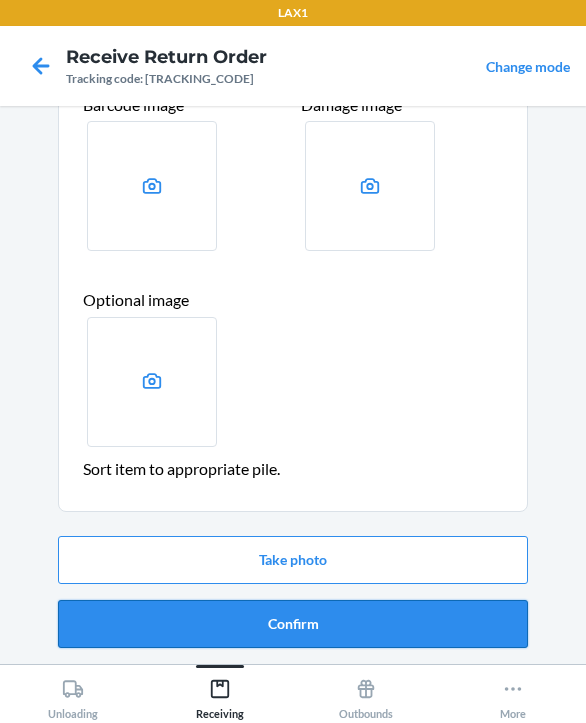 click on "Confirm" at bounding box center (293, 624) 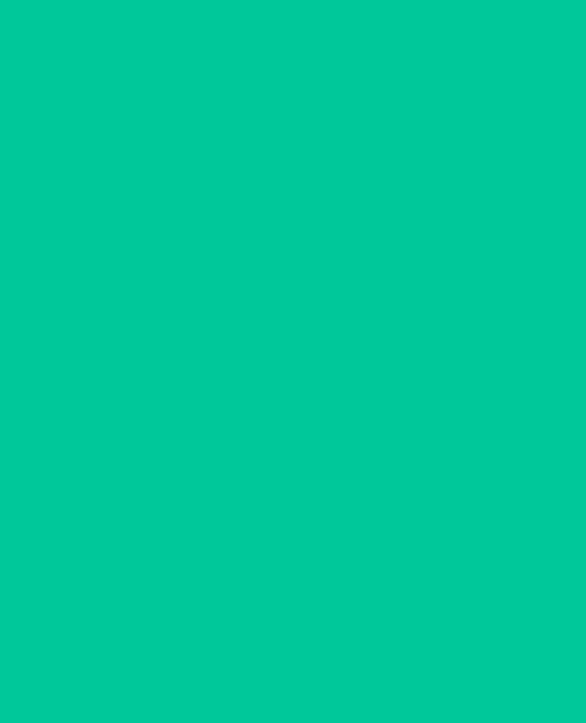 scroll, scrollTop: 0, scrollLeft: 0, axis: both 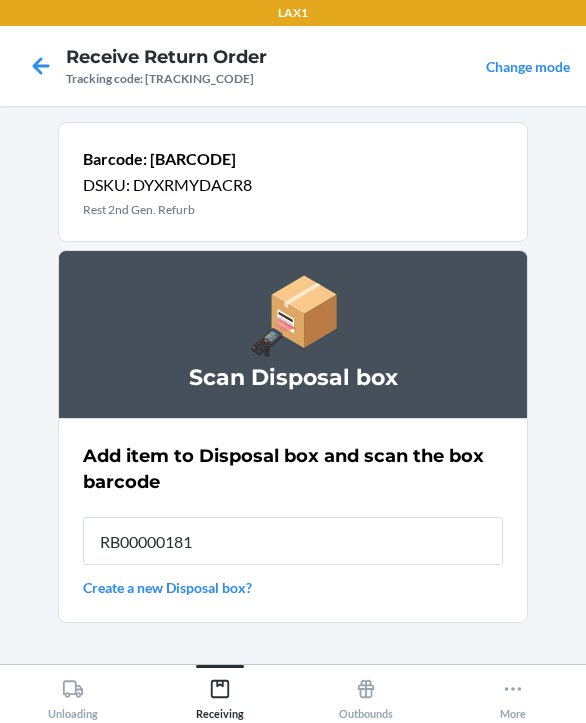 type on "RB000001819" 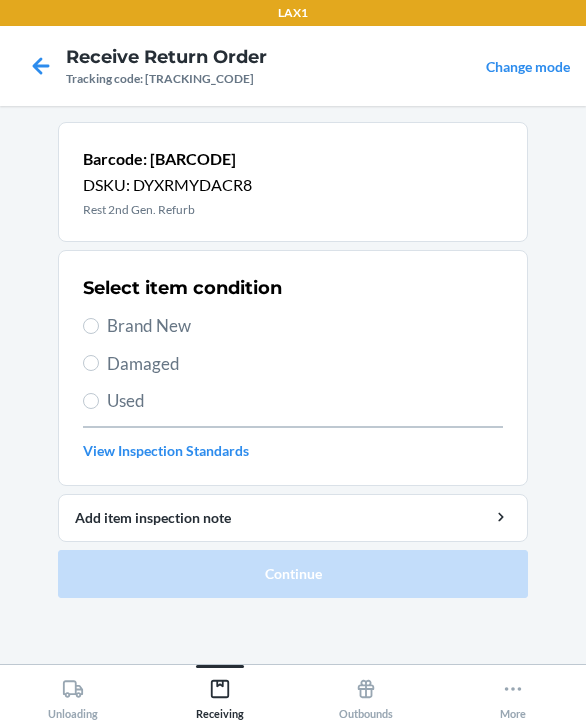 click on "Damaged" at bounding box center (305, 364) 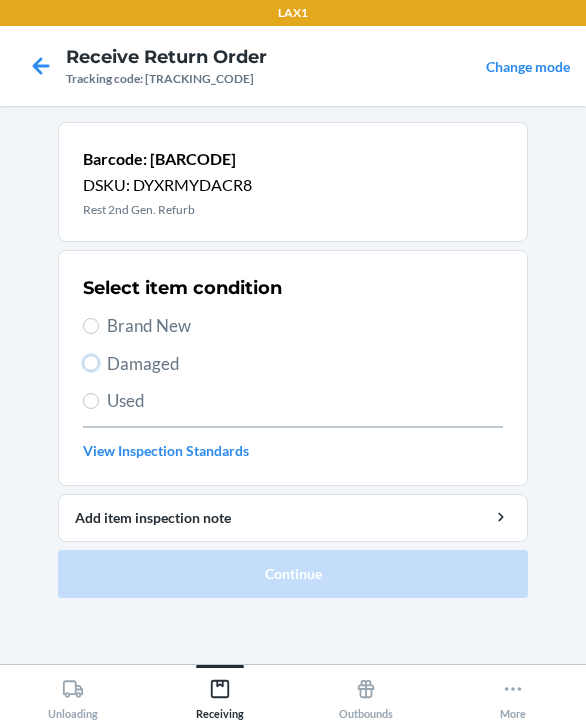 click on "Damaged" at bounding box center (91, 363) 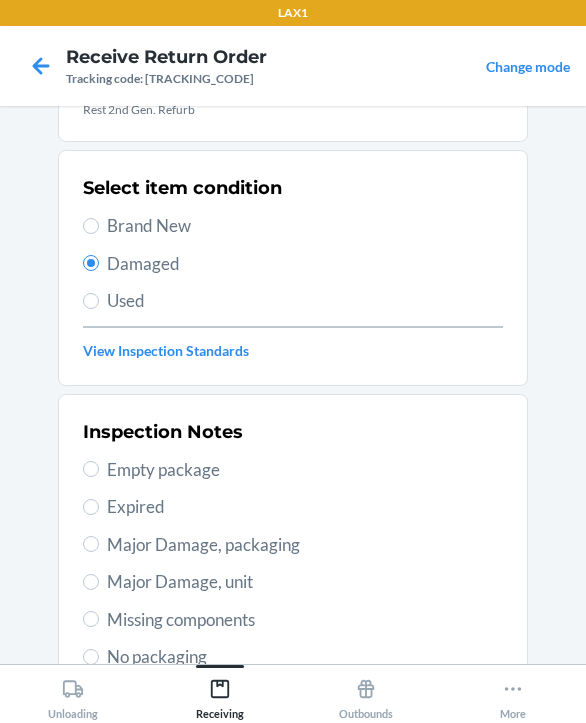 click on "Major Damage, unit" at bounding box center (305, 582) 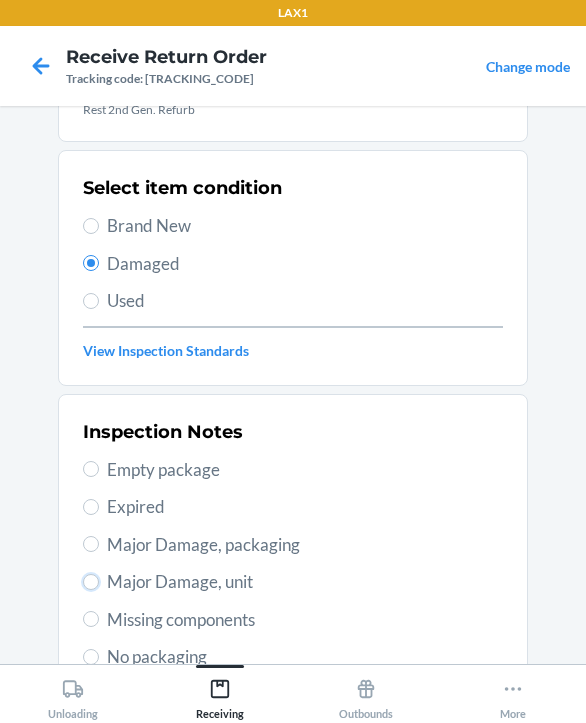 click on "Major Damage, unit" at bounding box center (91, 582) 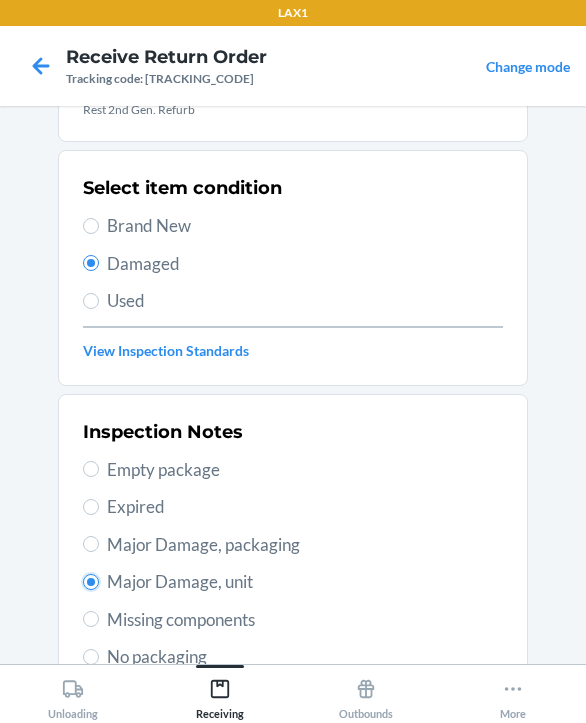 radio on "true" 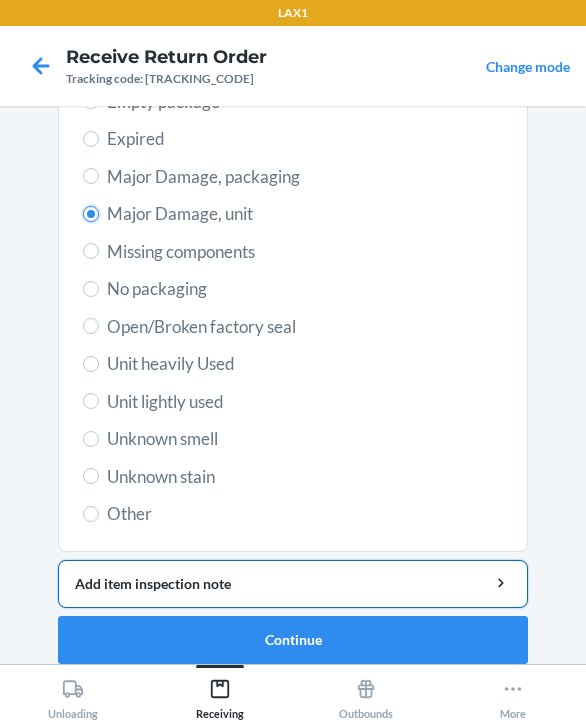 scroll, scrollTop: 484, scrollLeft: 0, axis: vertical 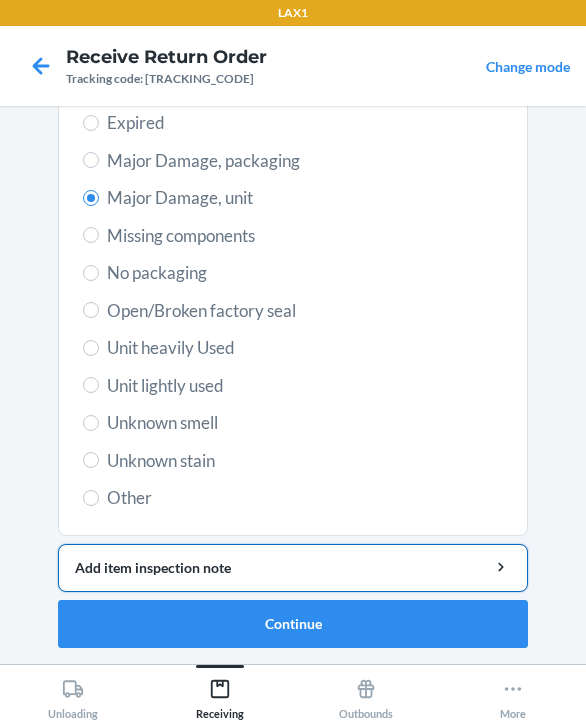 click on "Add item inspection note" at bounding box center (293, 567) 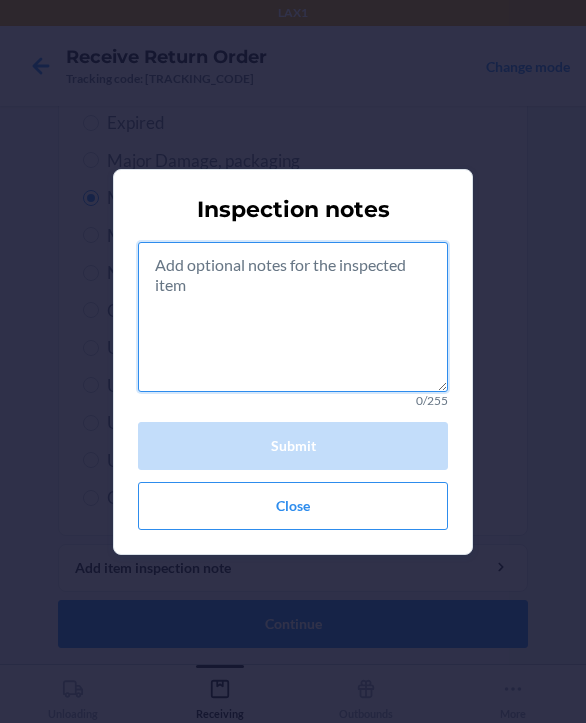 click at bounding box center [293, 317] 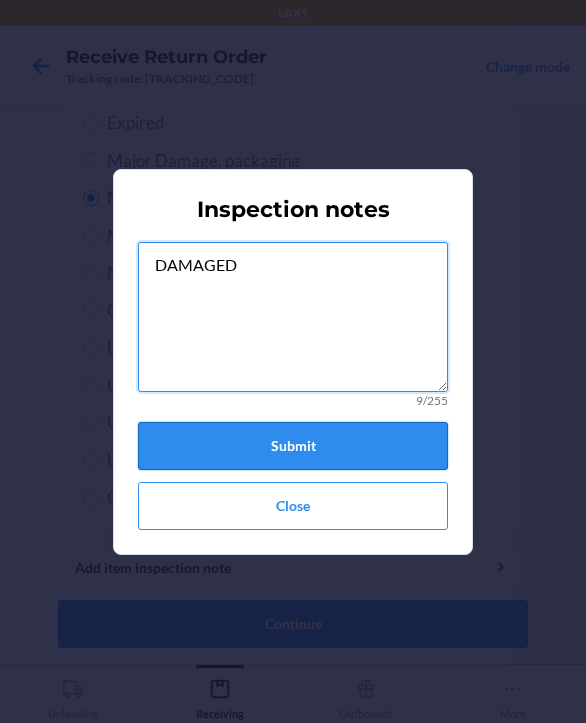 type on "DAMAGED" 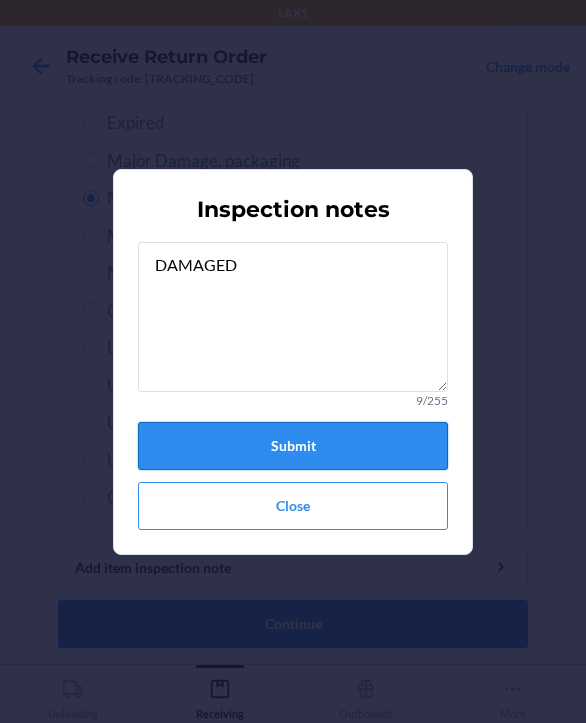 click on "Submit" at bounding box center (293, 446) 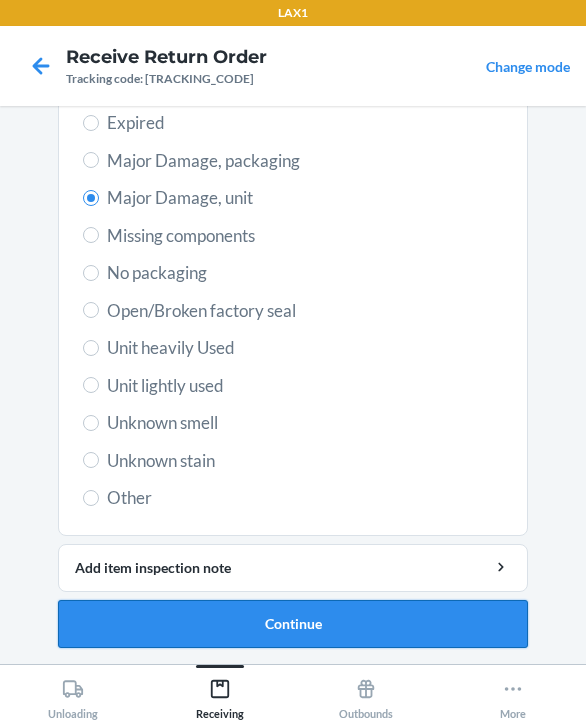 click on "Continue" at bounding box center (293, 624) 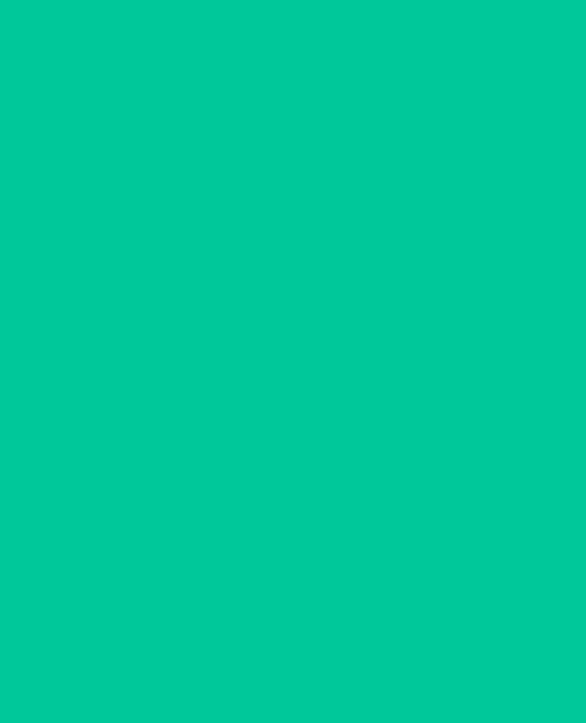 scroll, scrollTop: 319, scrollLeft: 0, axis: vertical 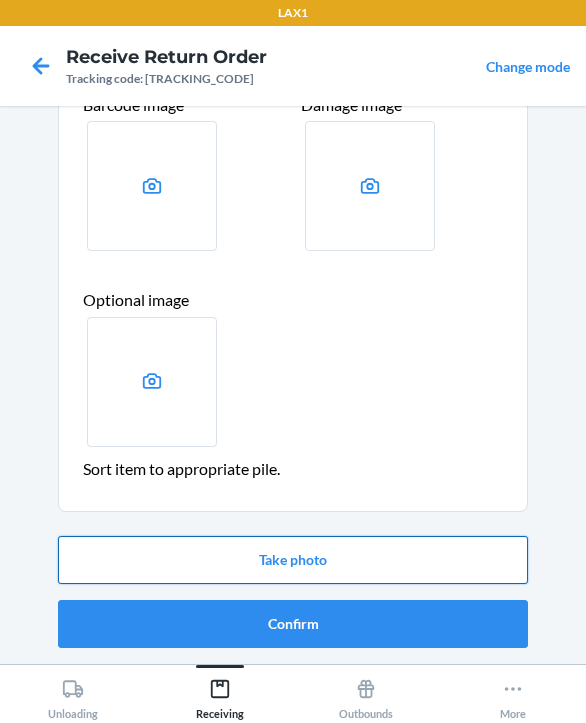 click on "Take photo" at bounding box center (293, 560) 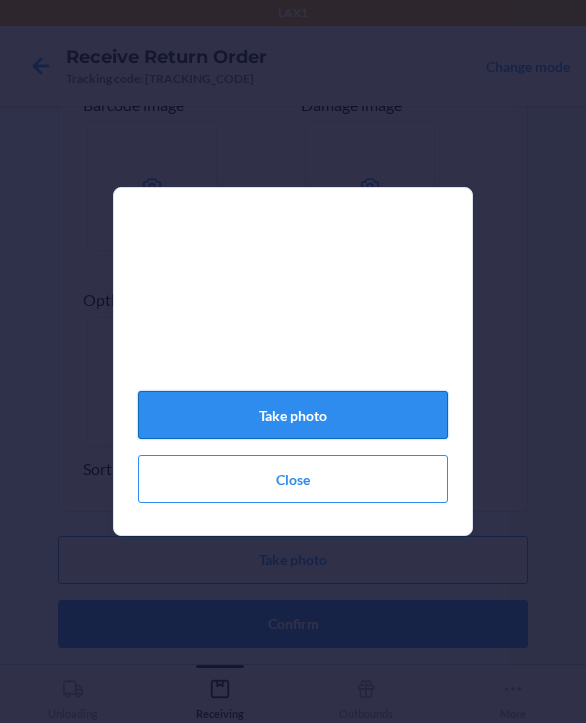 click on "Take photo" 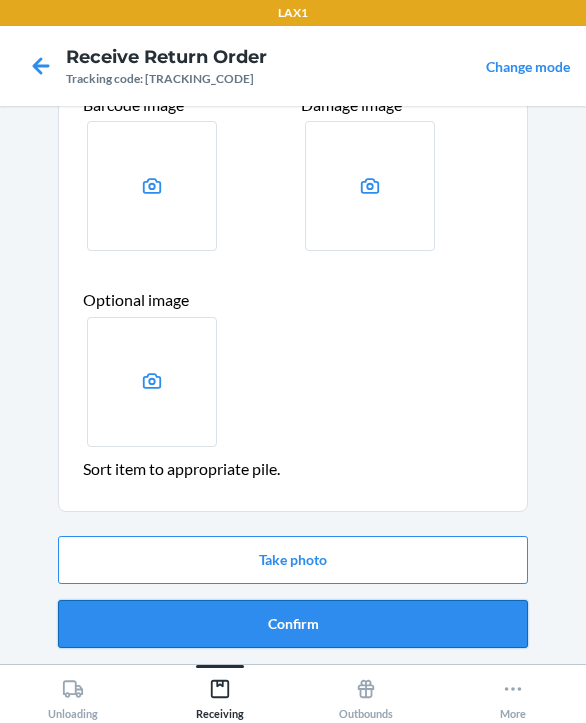 click on "Confirm" at bounding box center [293, 624] 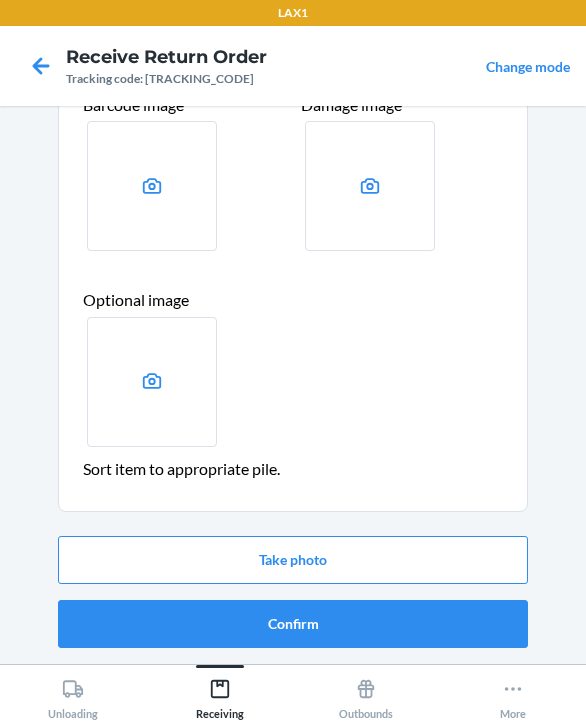 scroll, scrollTop: 0, scrollLeft: 0, axis: both 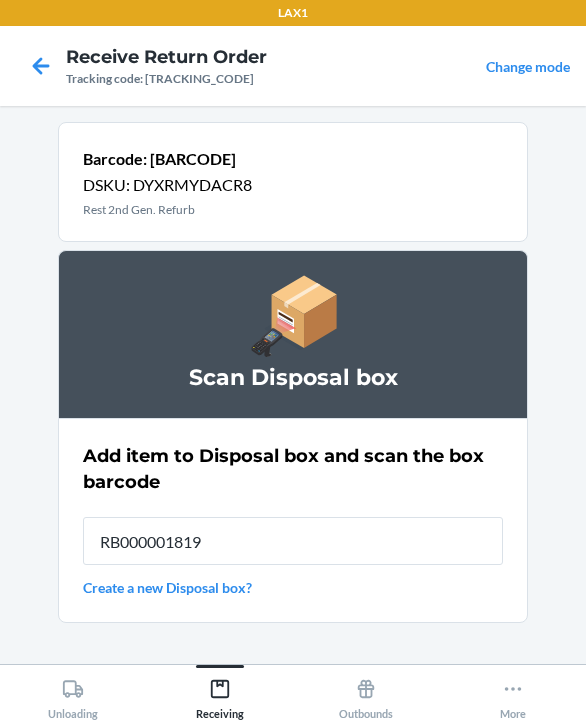 type on "RB000001819" 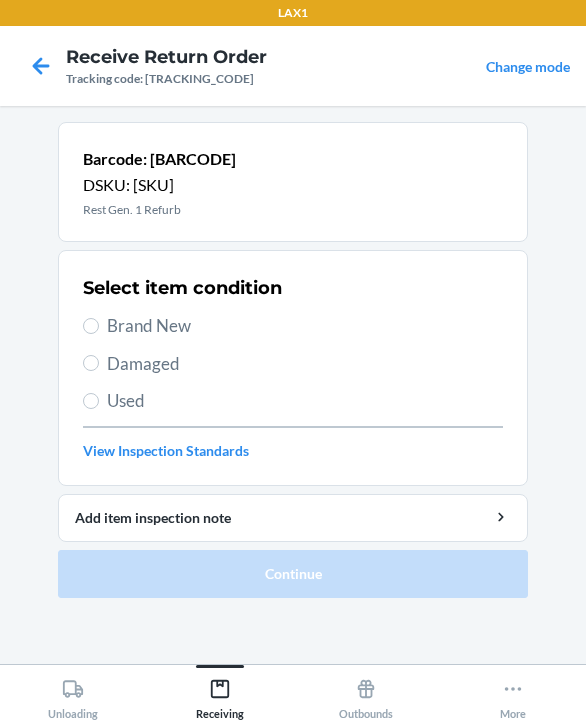 click on "Damaged" at bounding box center (305, 364) 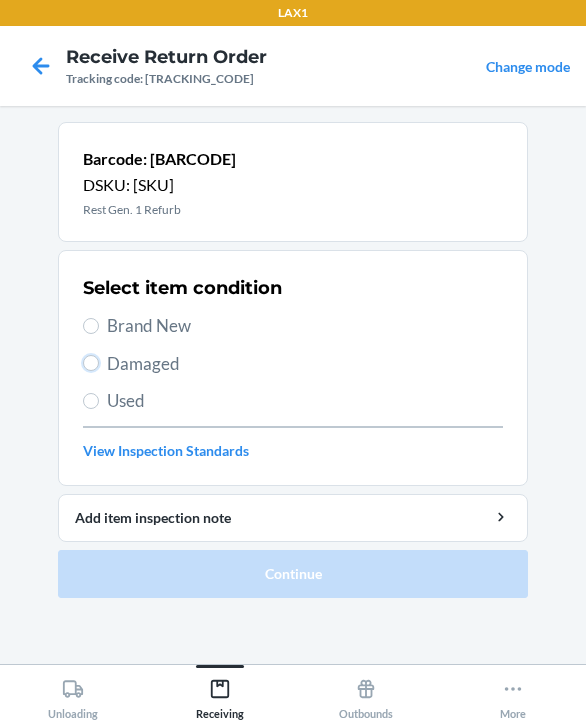 click on "Damaged" at bounding box center [91, 363] 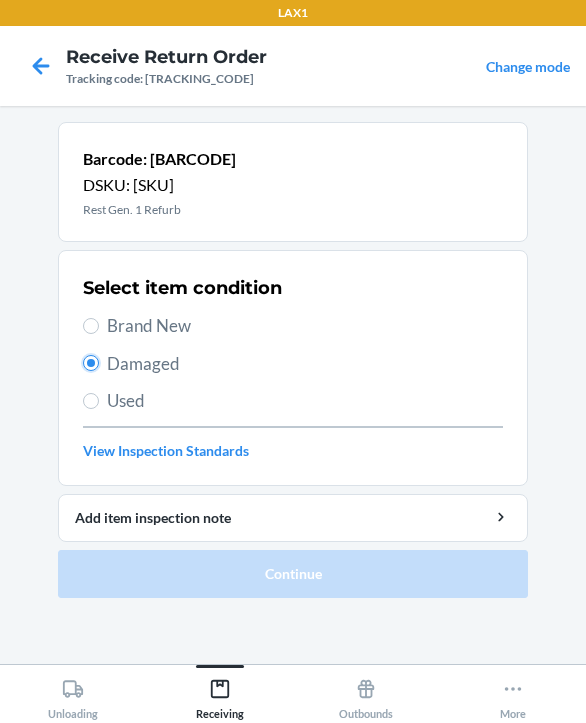 radio on "true" 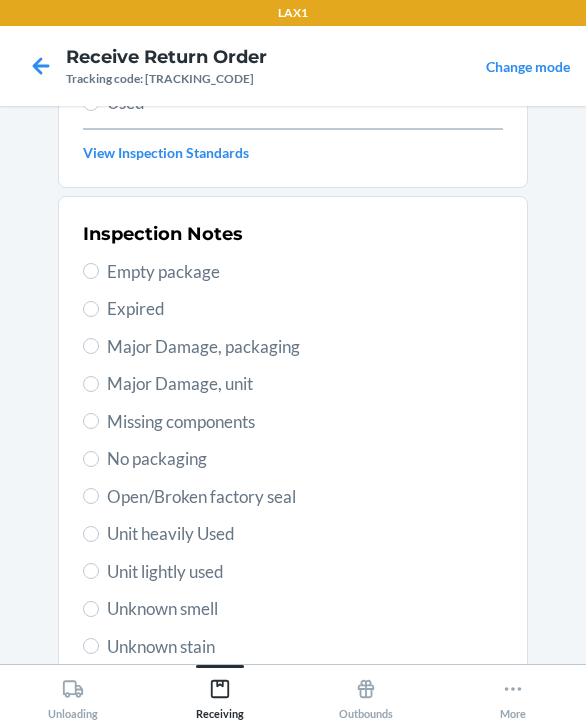 scroll, scrollTop: 300, scrollLeft: 0, axis: vertical 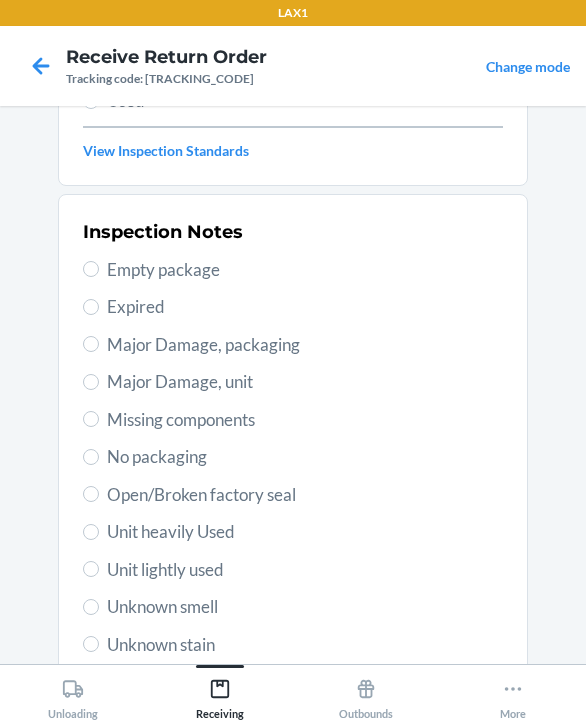 click on "Major Damage, unit" at bounding box center [305, 382] 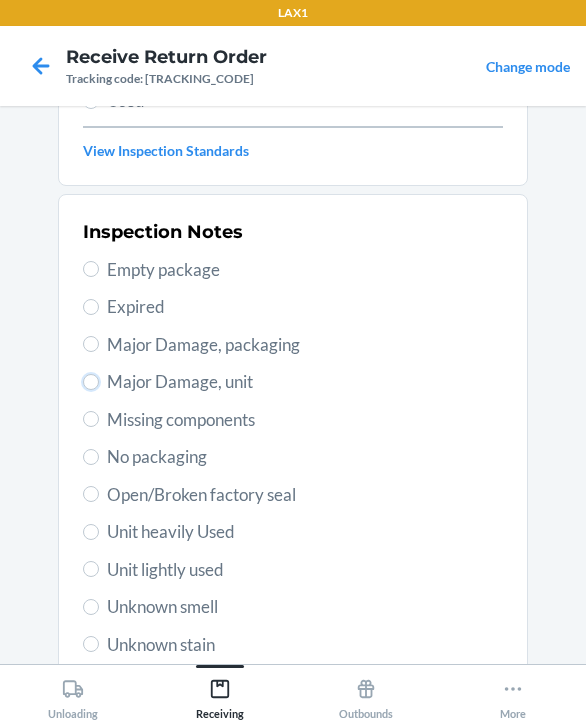 click on "Major Damage, unit" at bounding box center [91, 382] 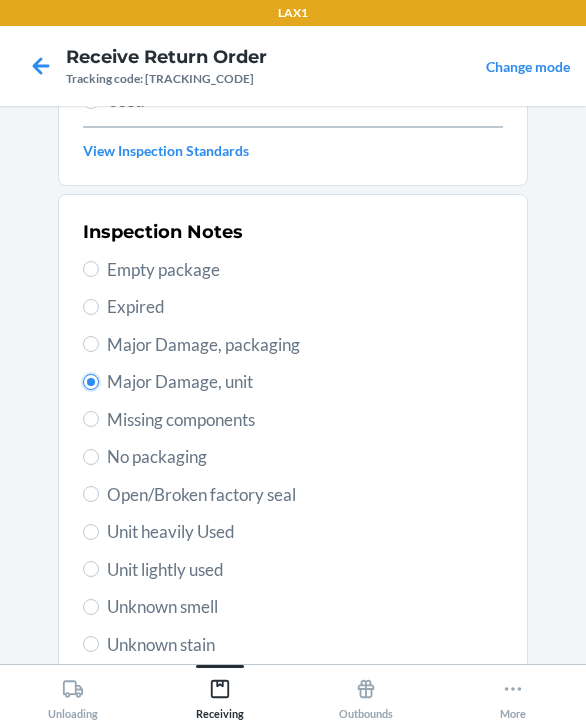 radio on "true" 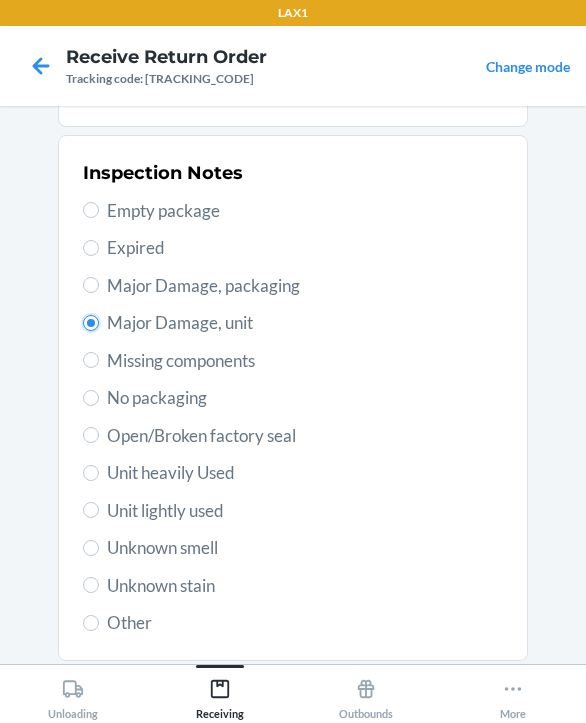 scroll, scrollTop: 484, scrollLeft: 0, axis: vertical 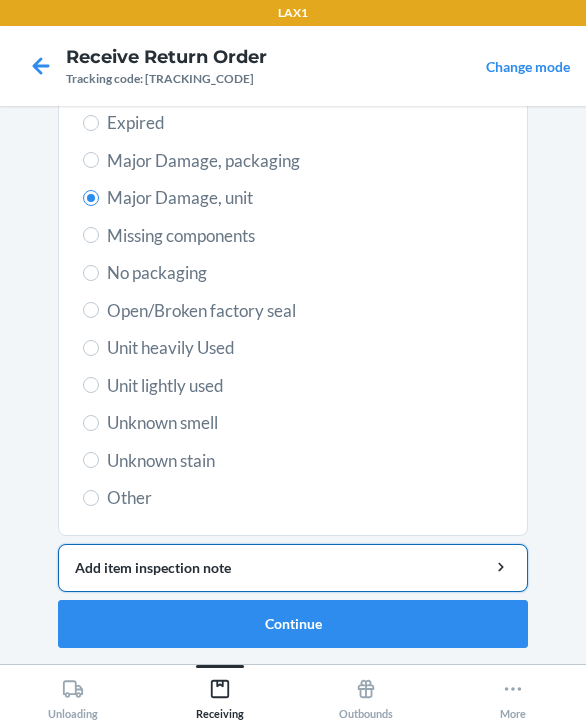 click on "Add item inspection note" at bounding box center [293, 567] 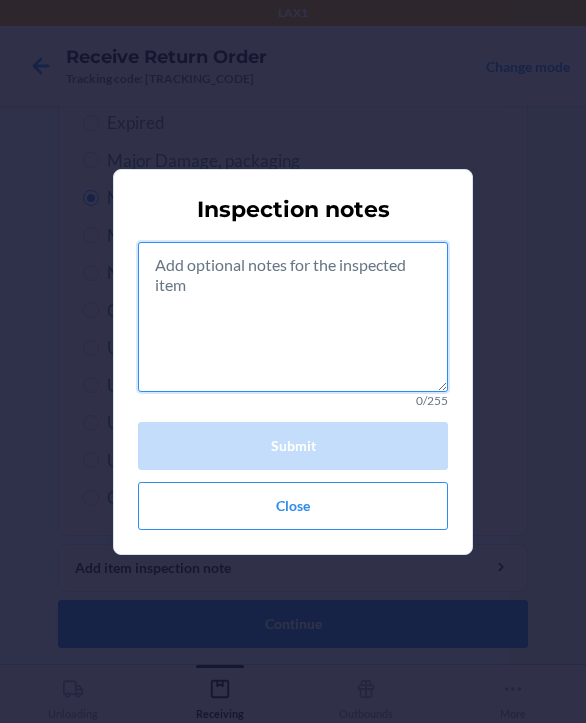 click at bounding box center (293, 317) 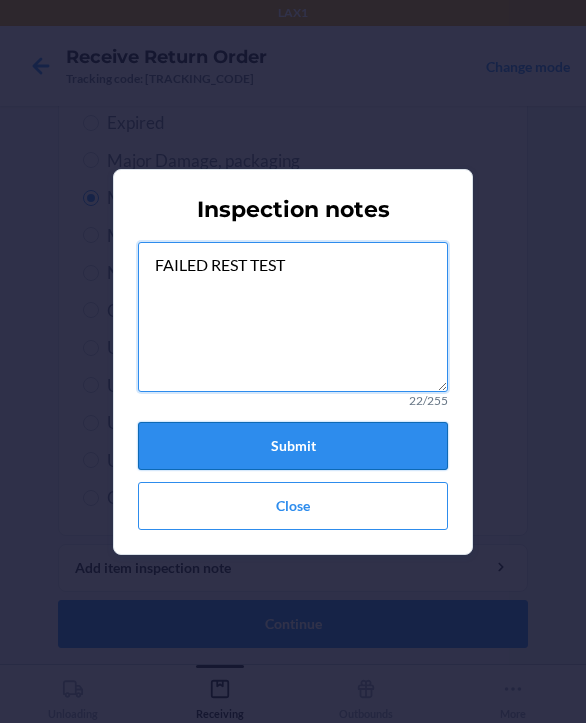 type on "FAILED REST TEST" 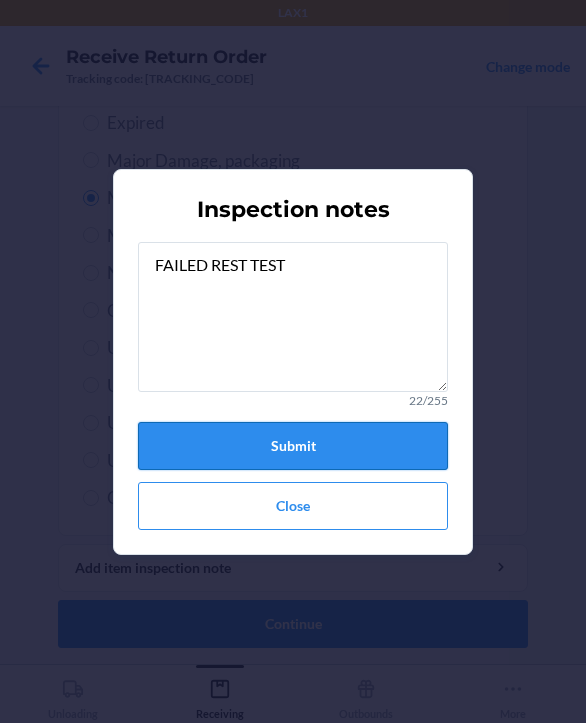 click on "Submit" at bounding box center [293, 446] 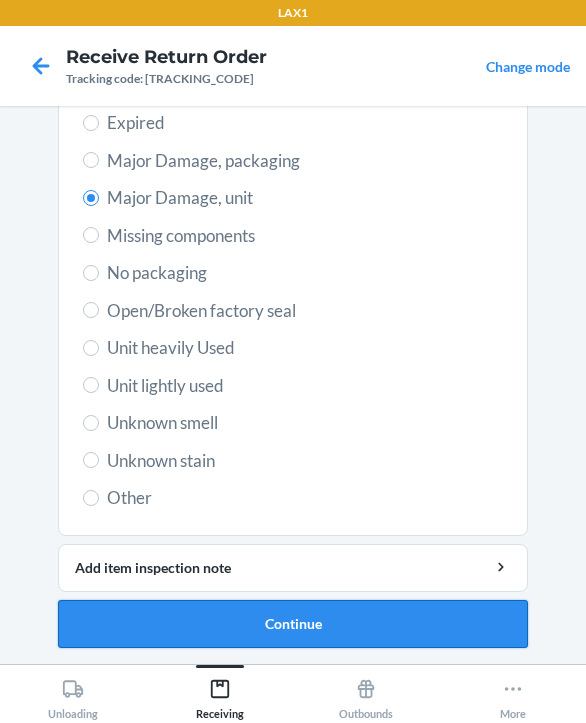 click on "Continue" at bounding box center [293, 624] 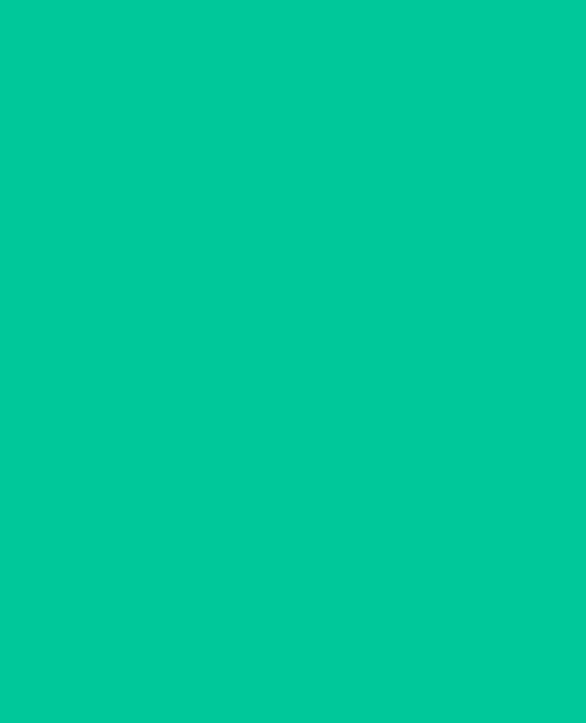 scroll, scrollTop: 319, scrollLeft: 0, axis: vertical 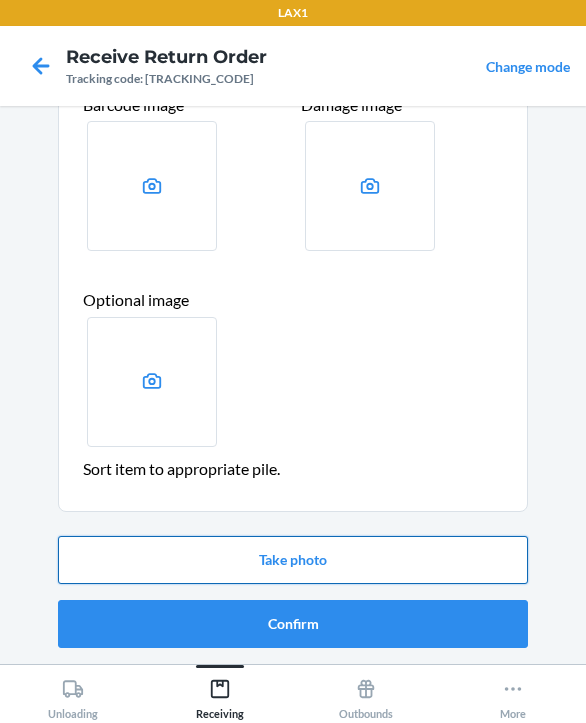 click on "Take photo" at bounding box center [293, 560] 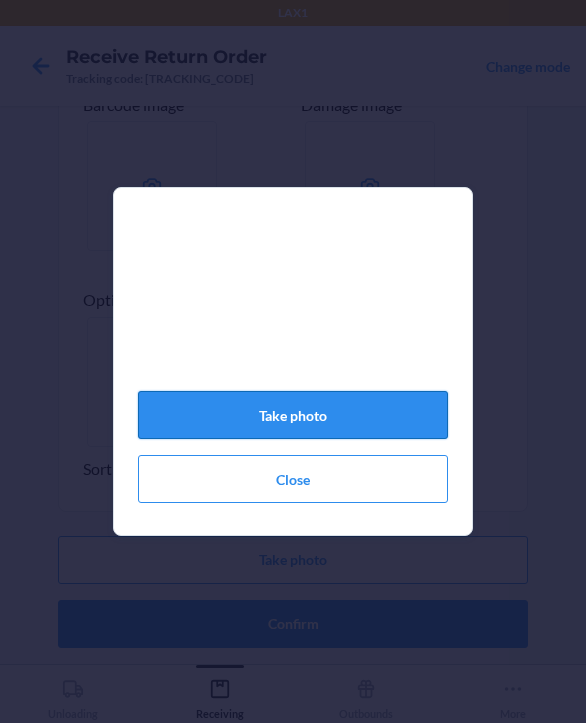click on "Take photo" 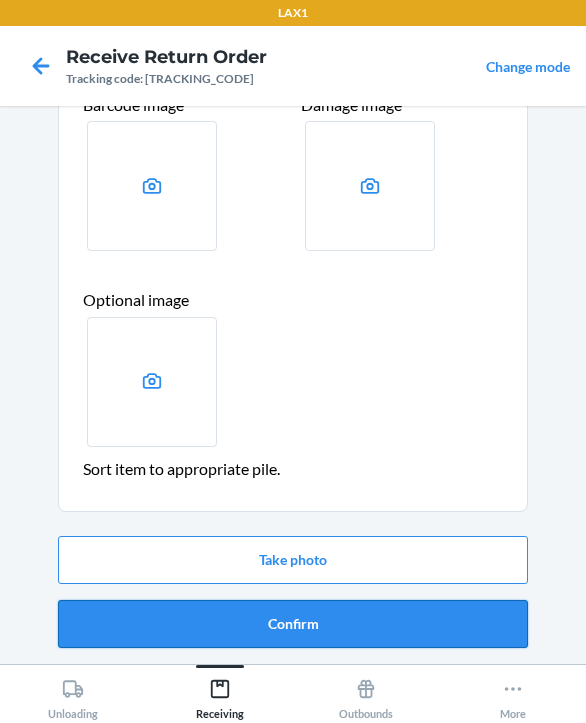 click on "Confirm" at bounding box center [293, 624] 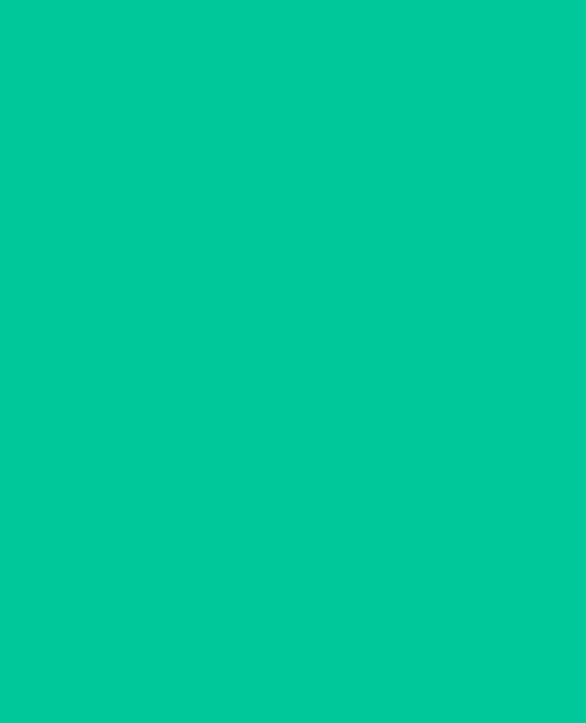 scroll, scrollTop: 0, scrollLeft: 0, axis: both 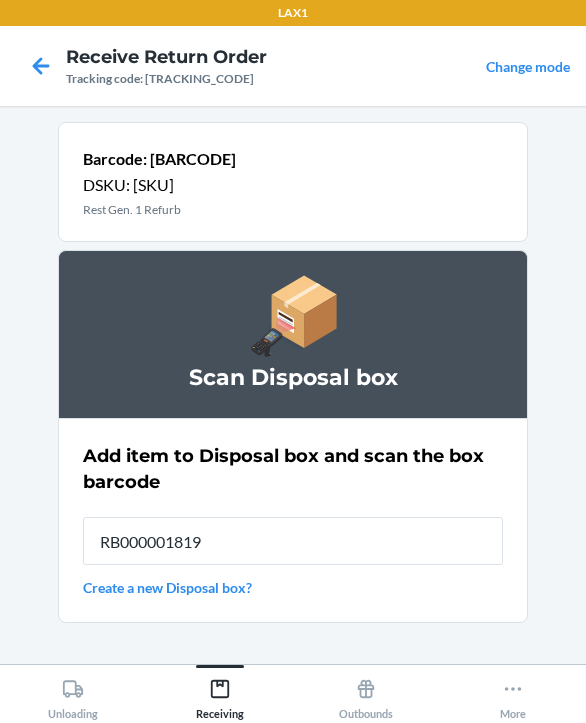 type on "RB000001819" 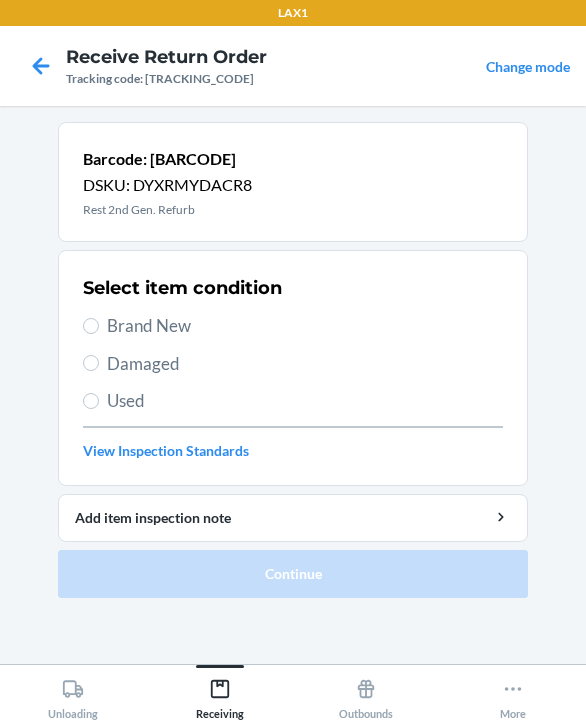 click on "Damaged" at bounding box center (305, 364) 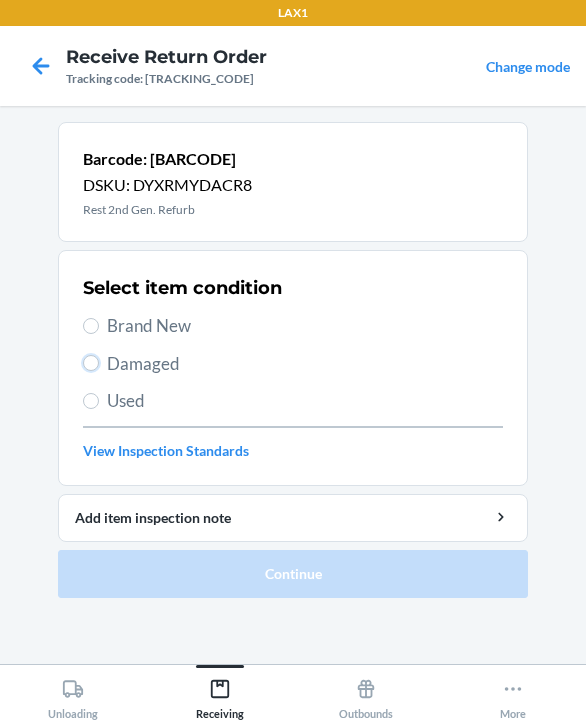 click on "Damaged" at bounding box center [91, 363] 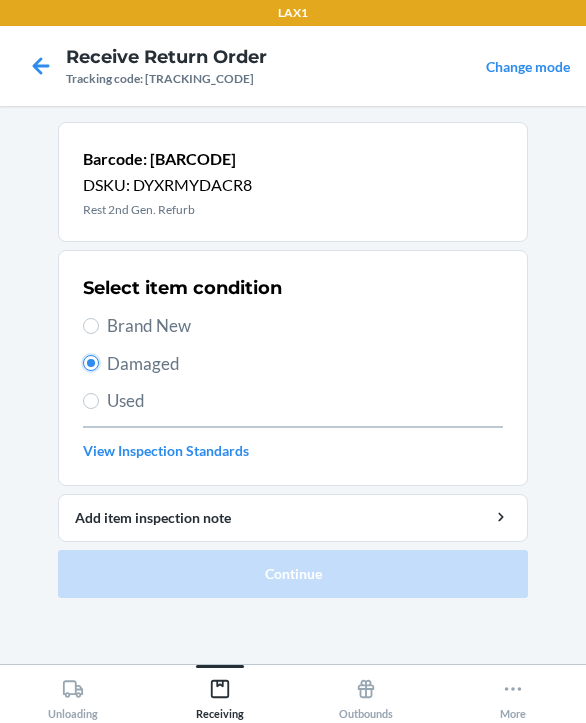 radio on "true" 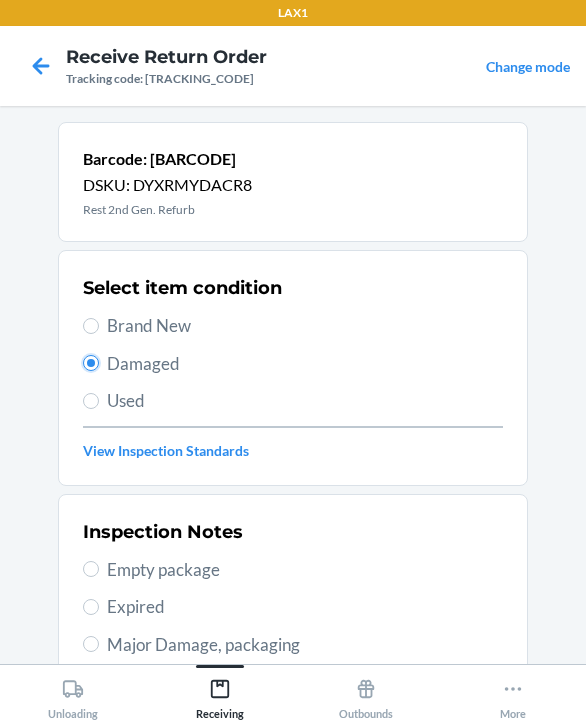 scroll, scrollTop: 200, scrollLeft: 0, axis: vertical 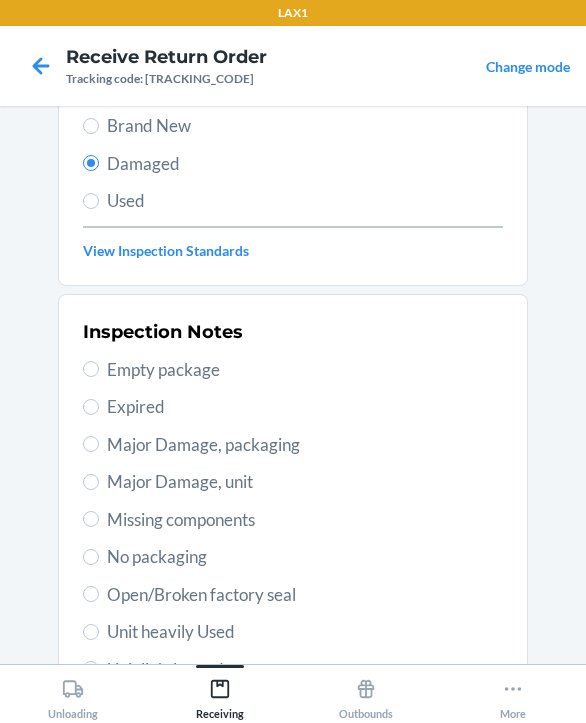 click on "Major Damage, unit" at bounding box center [305, 482] 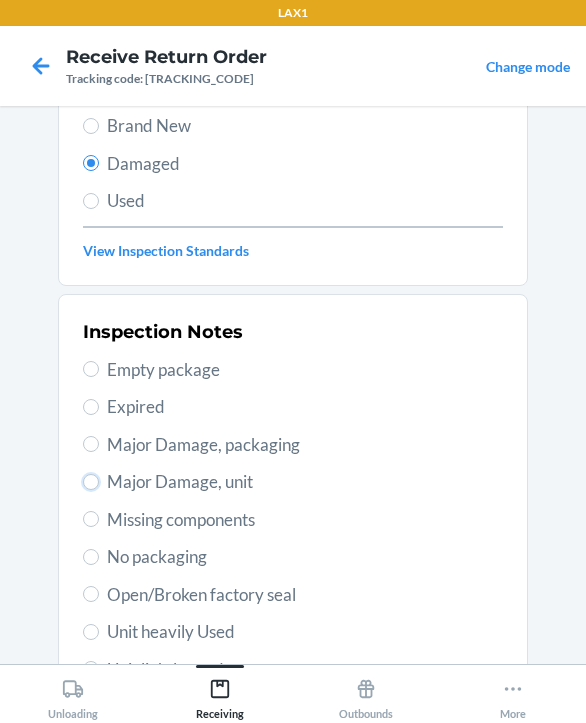 click on "Major Damage, unit" at bounding box center [91, 482] 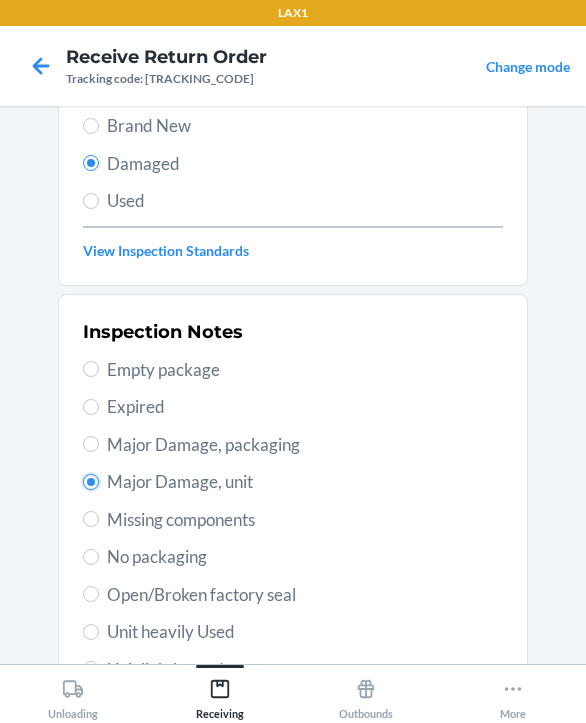 radio on "true" 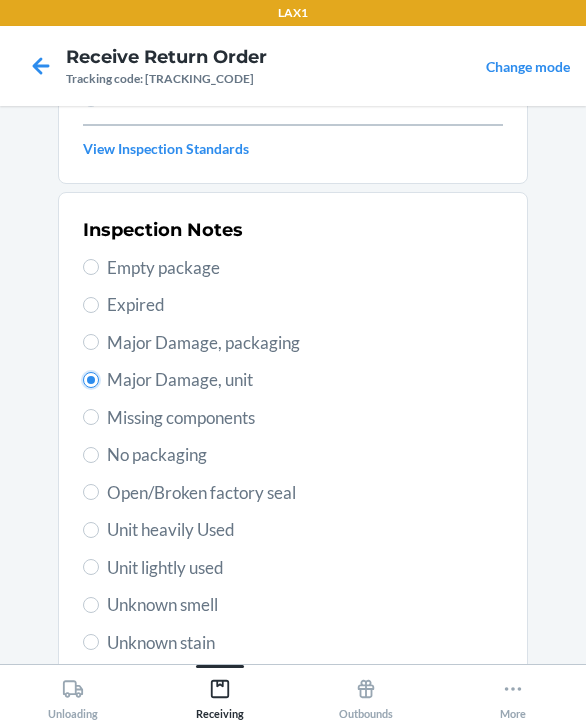 scroll, scrollTop: 484, scrollLeft: 0, axis: vertical 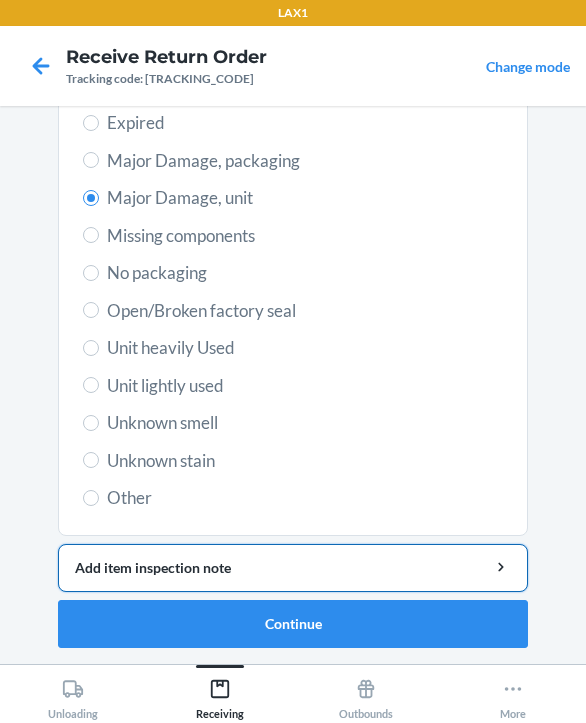 click on "Add item inspection note" at bounding box center (293, 567) 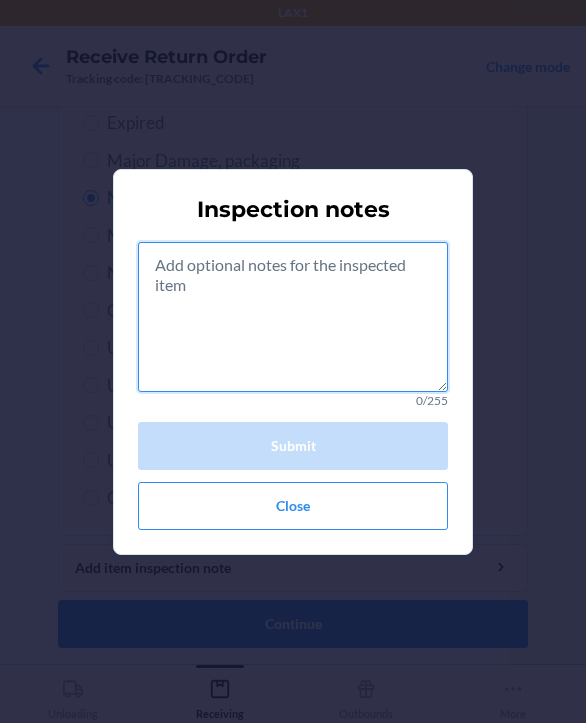 click at bounding box center [293, 317] 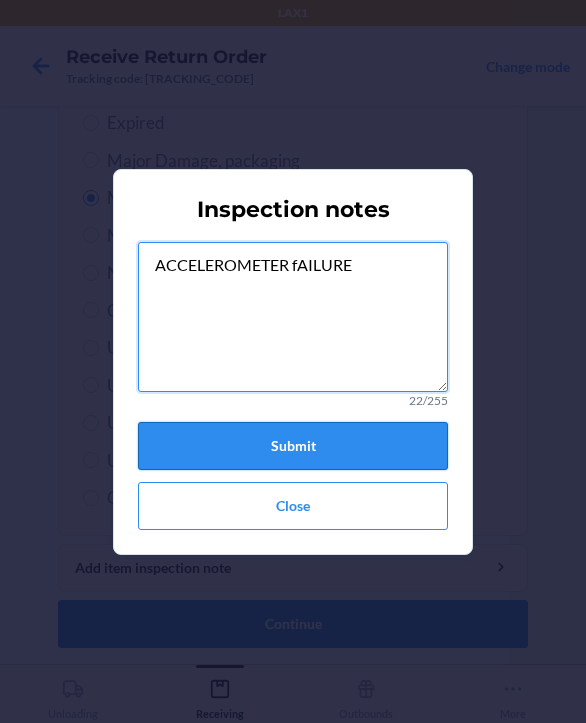 type on "ACCELEROMETER fAILURE" 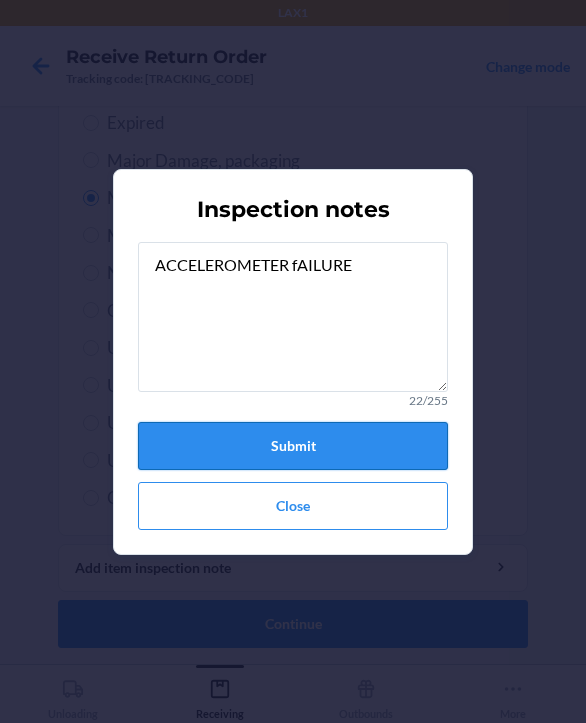 click on "Submit" at bounding box center [293, 446] 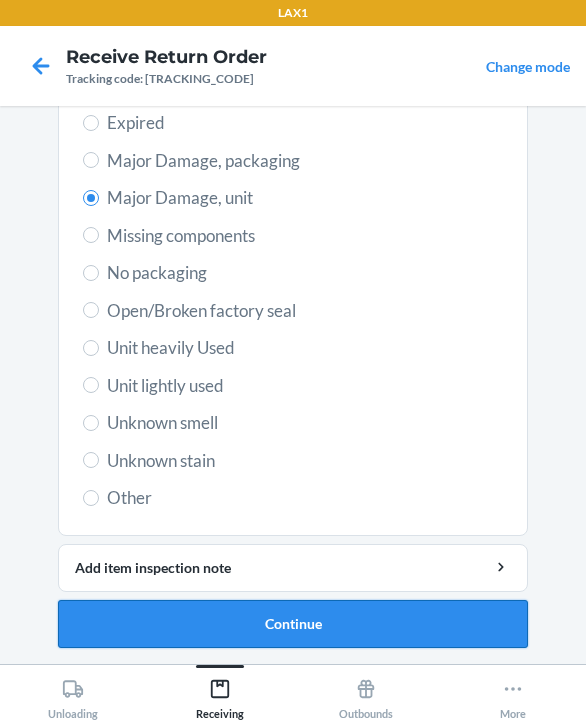 click on "Continue" at bounding box center [293, 624] 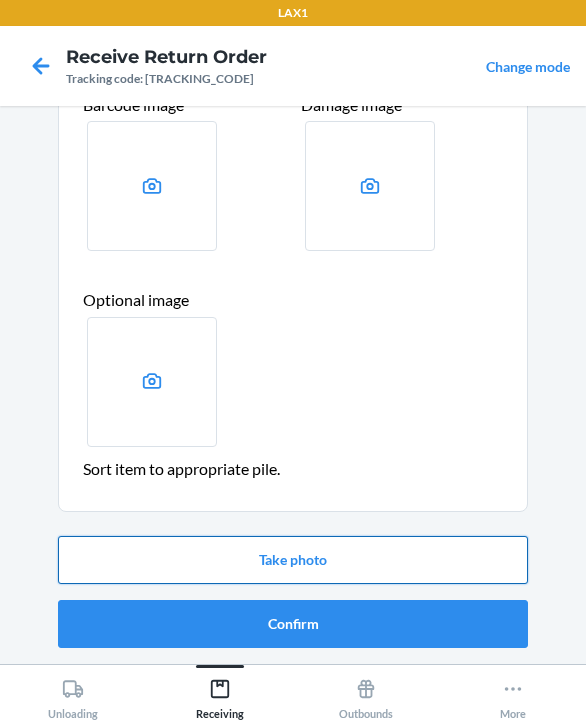 click on "Take photo" at bounding box center (293, 560) 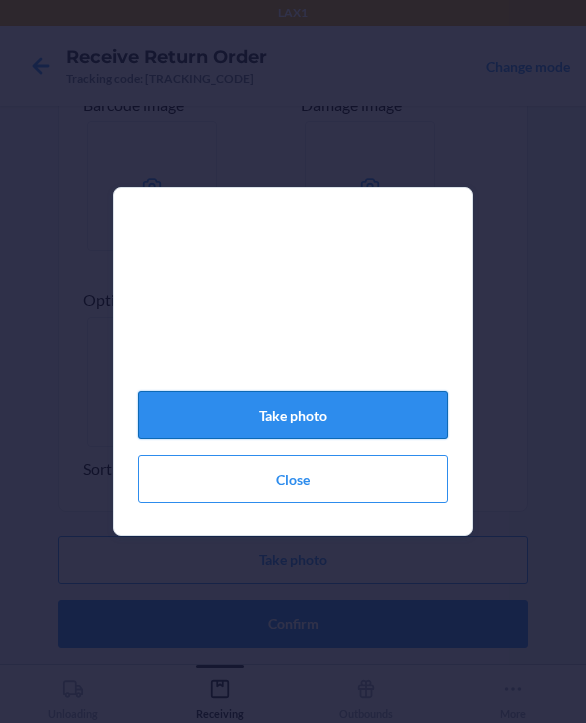 click on "Take photo" 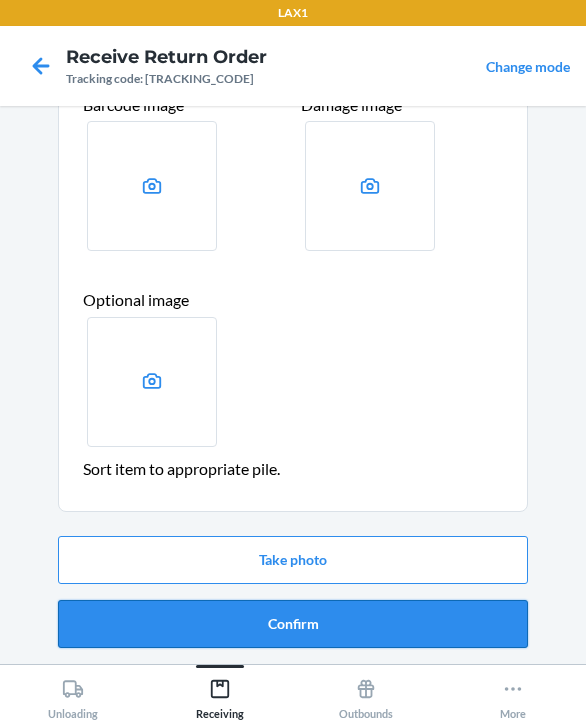 click on "Confirm" at bounding box center [293, 624] 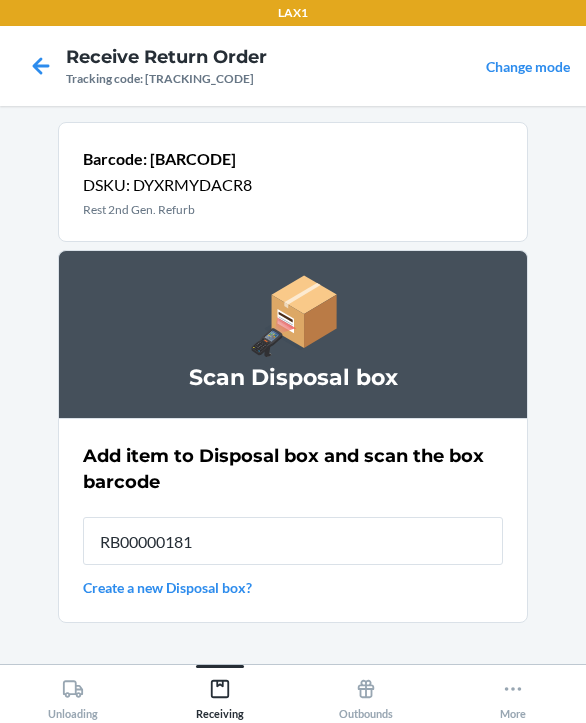 type on "RB000001819" 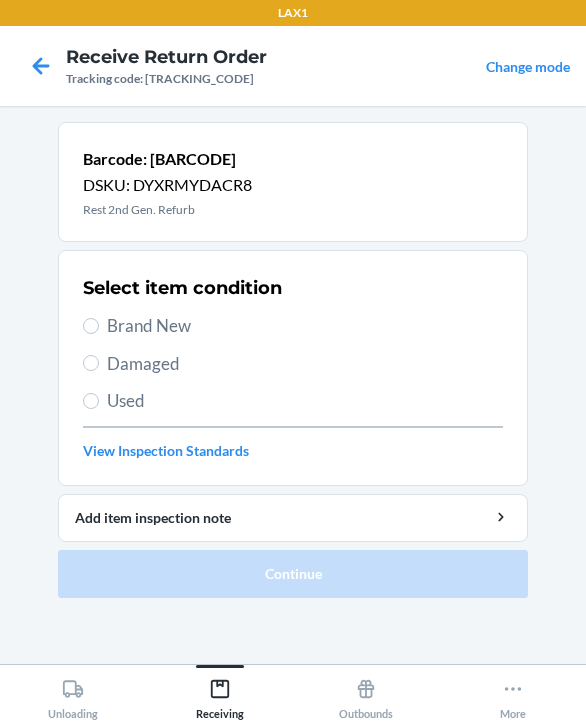 click on "Damaged" at bounding box center (305, 364) 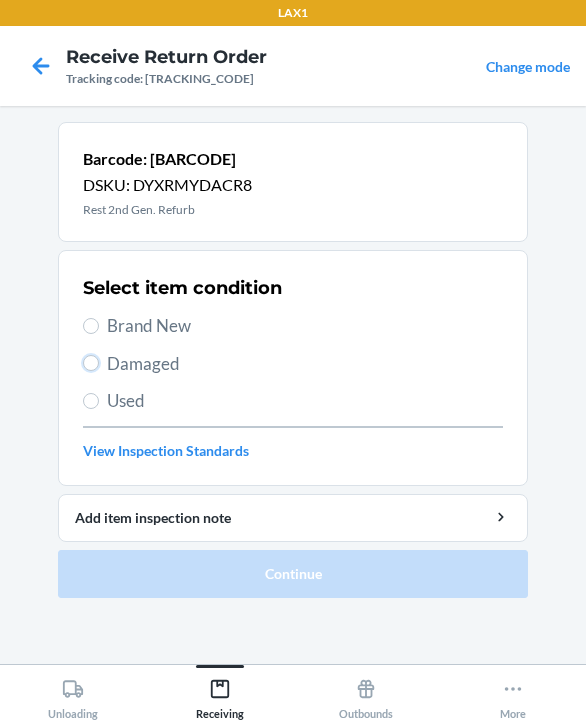 click on "Damaged" at bounding box center [91, 363] 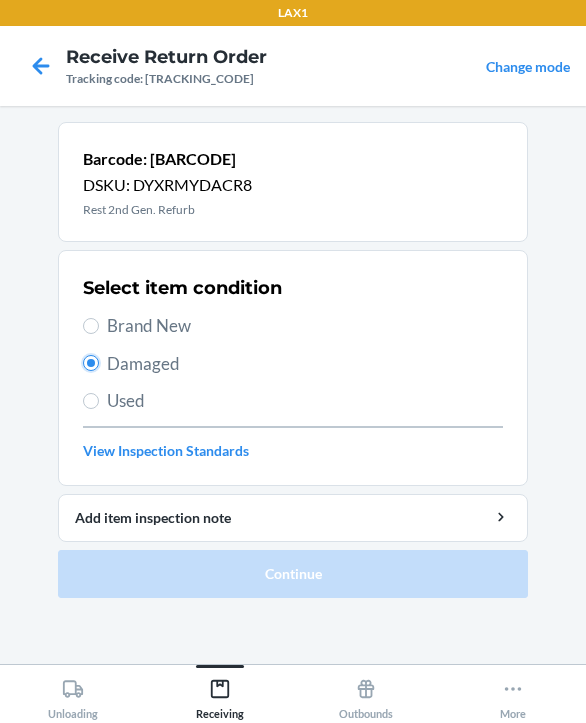 radio on "true" 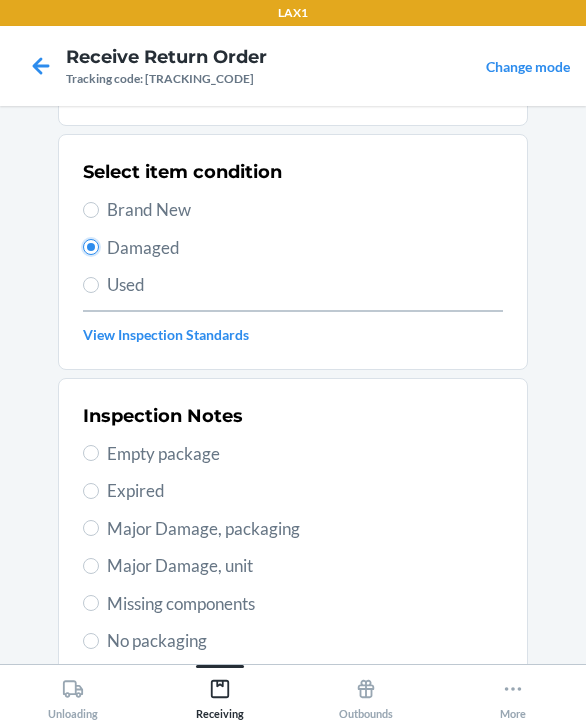 scroll, scrollTop: 400, scrollLeft: 0, axis: vertical 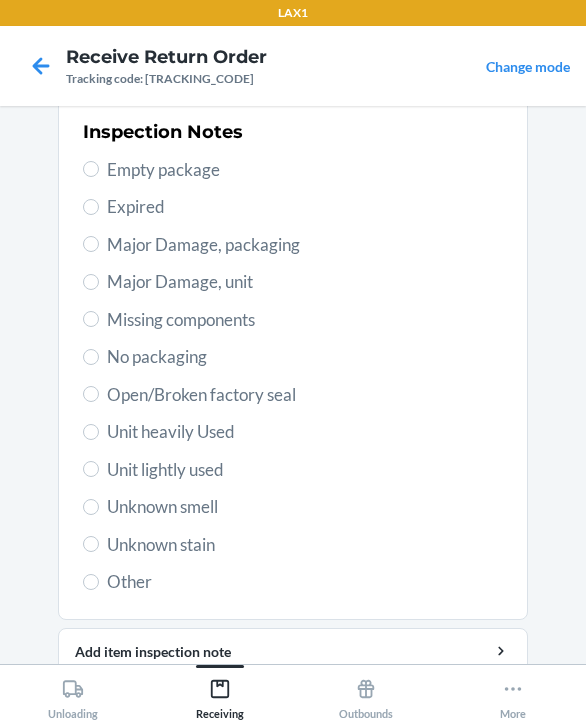 click on "Major Damage, unit" at bounding box center [305, 282] 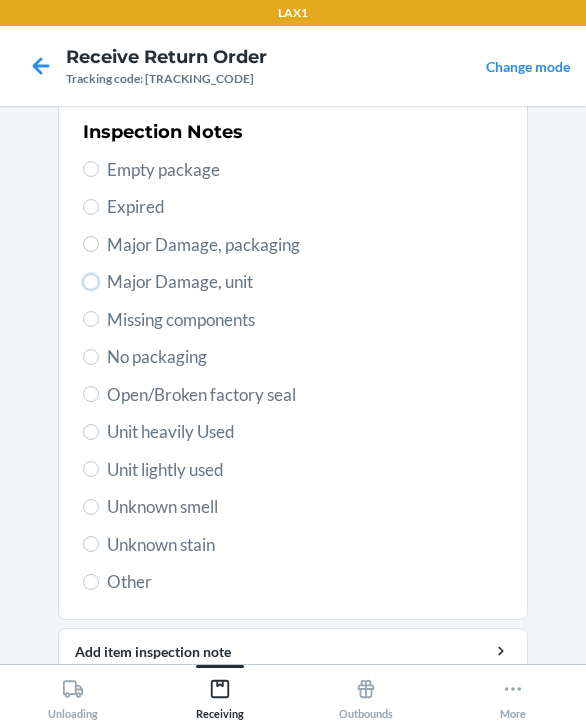 click on "Major Damage, unit" at bounding box center (91, 282) 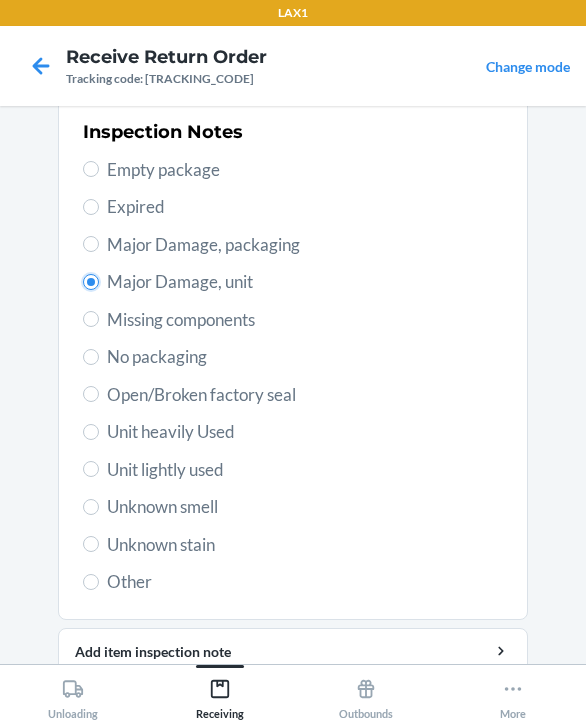 radio on "true" 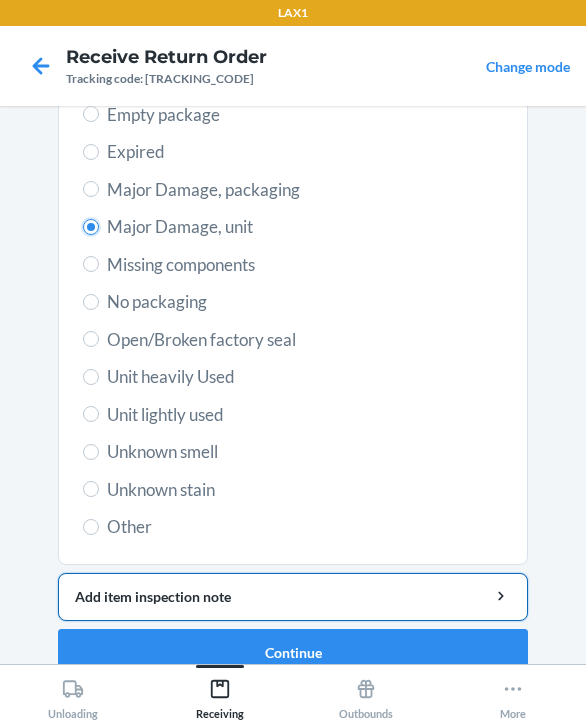 scroll, scrollTop: 484, scrollLeft: 0, axis: vertical 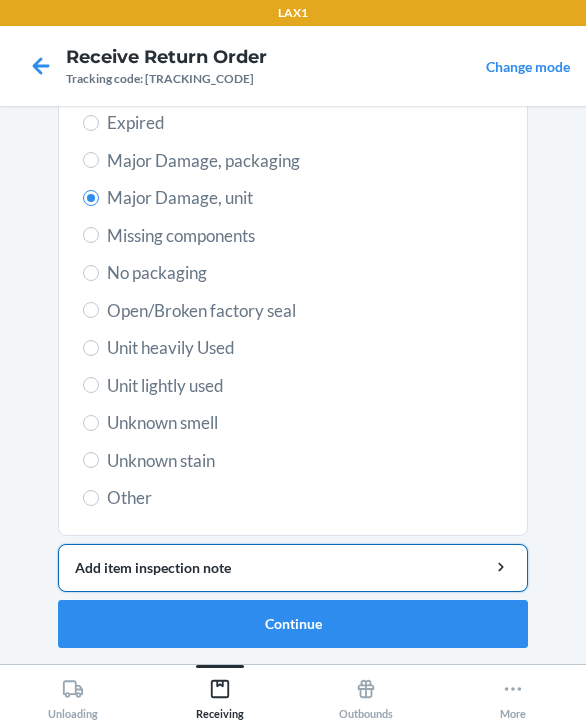 click on "Add item inspection note" at bounding box center (293, 567) 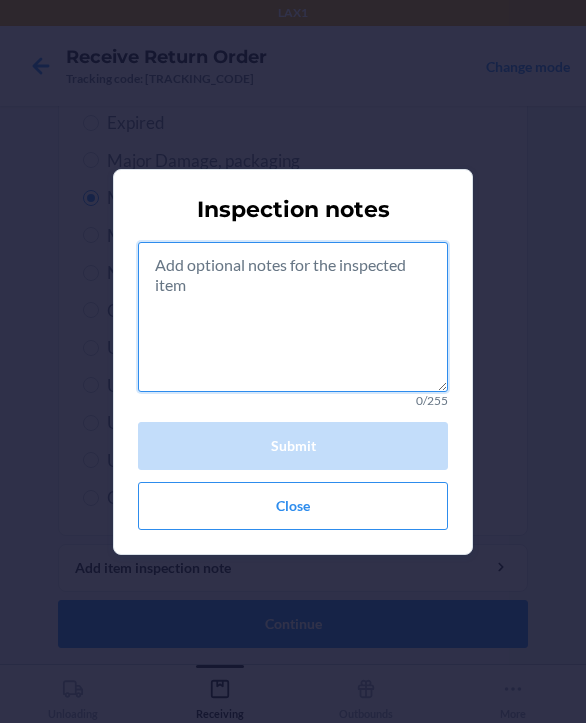 click at bounding box center (293, 317) 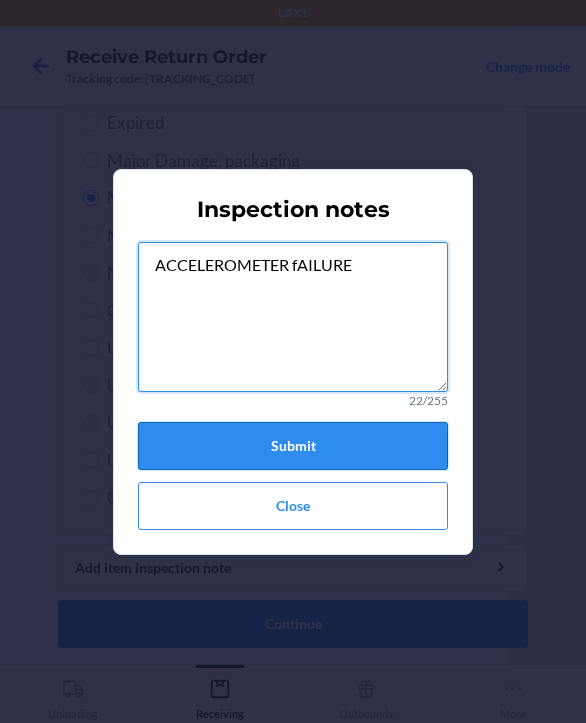type on "ACCELEROMETER fAILURE" 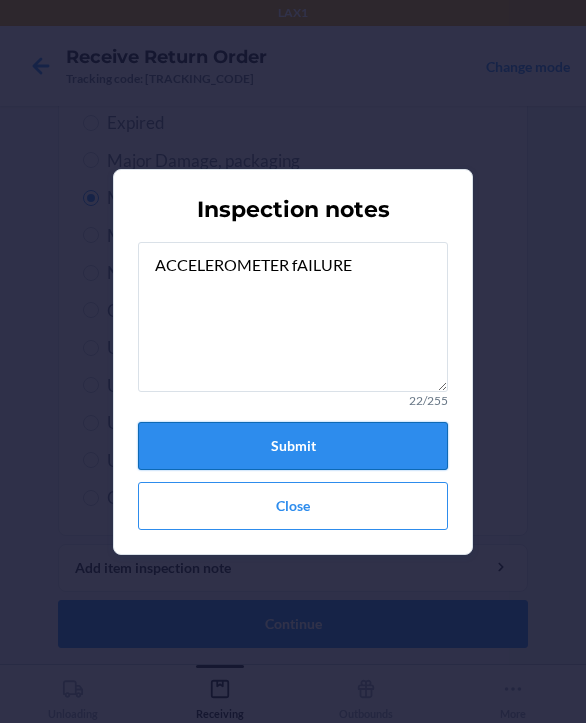 click on "Submit" at bounding box center [293, 446] 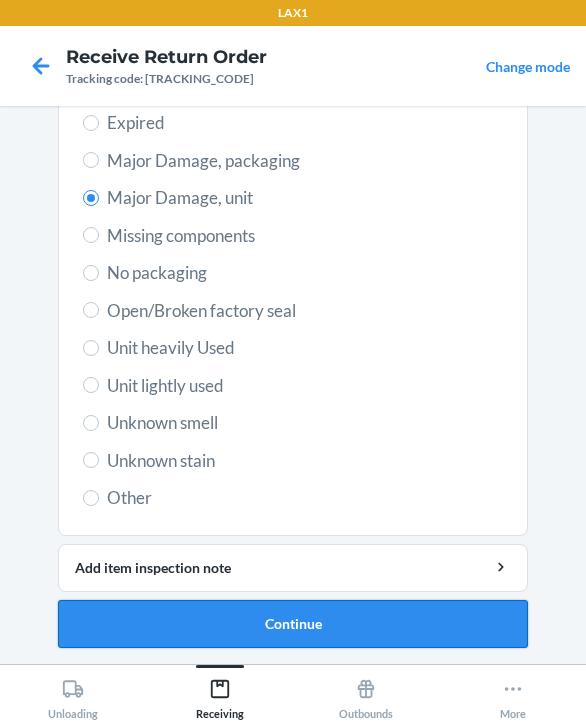 click on "Continue" at bounding box center [293, 624] 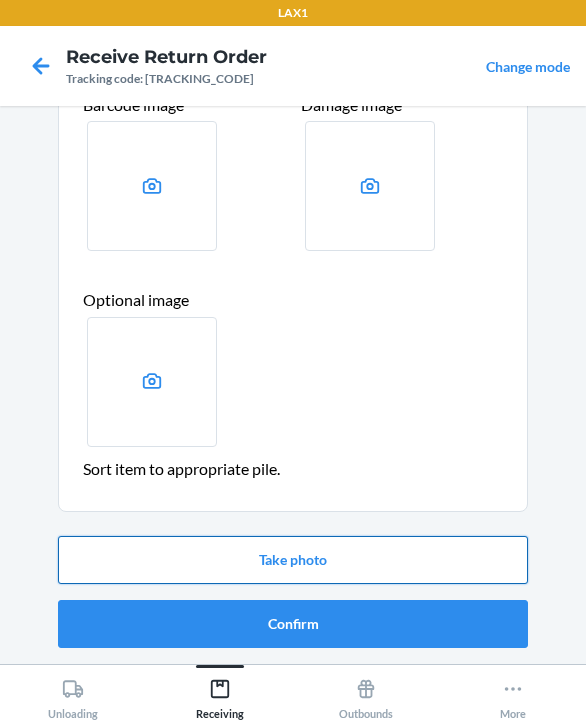 click on "Take photo" at bounding box center (293, 560) 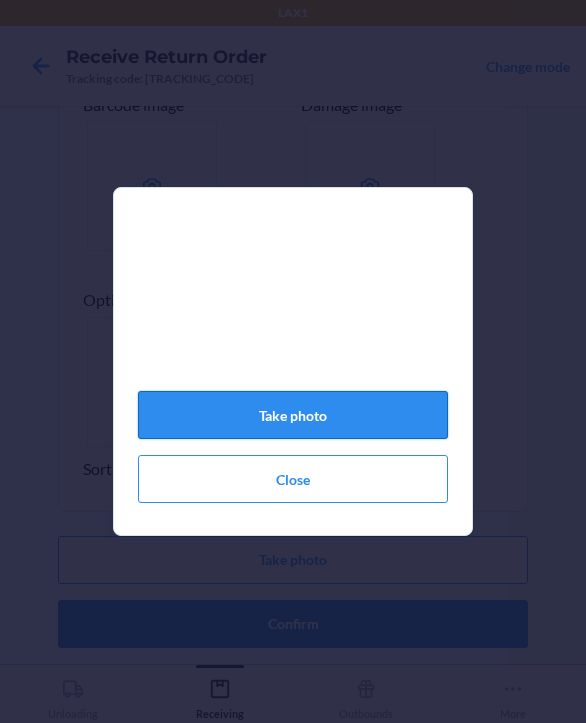 click on "Take photo" 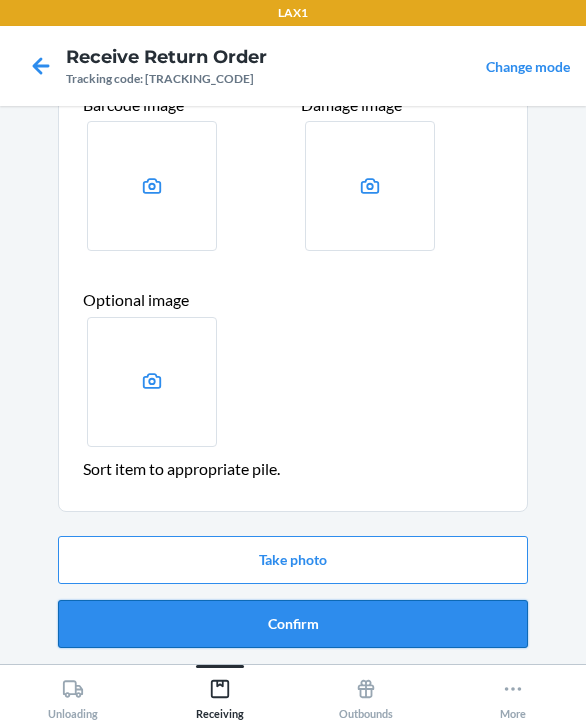 click on "Confirm" at bounding box center (293, 624) 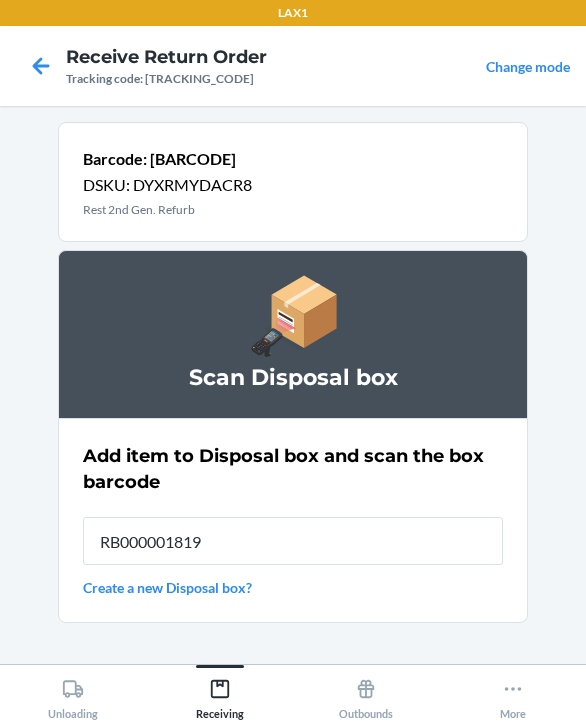 type on "RB000001819" 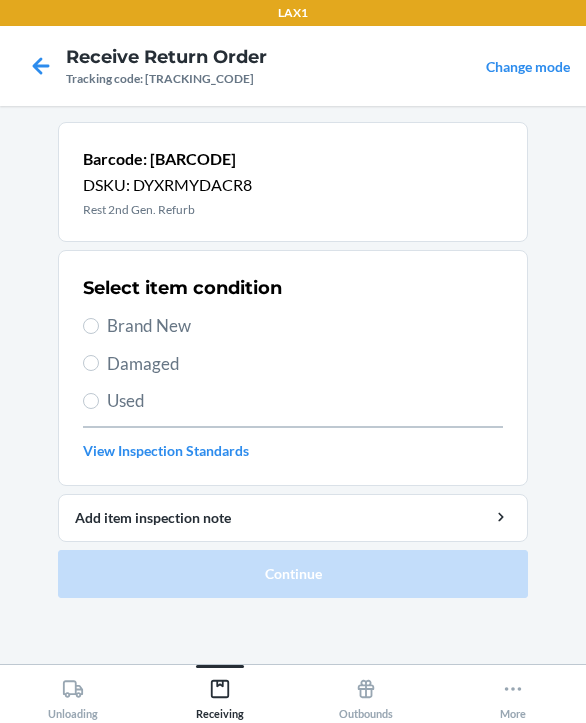 click on "Damaged" at bounding box center (293, 364) 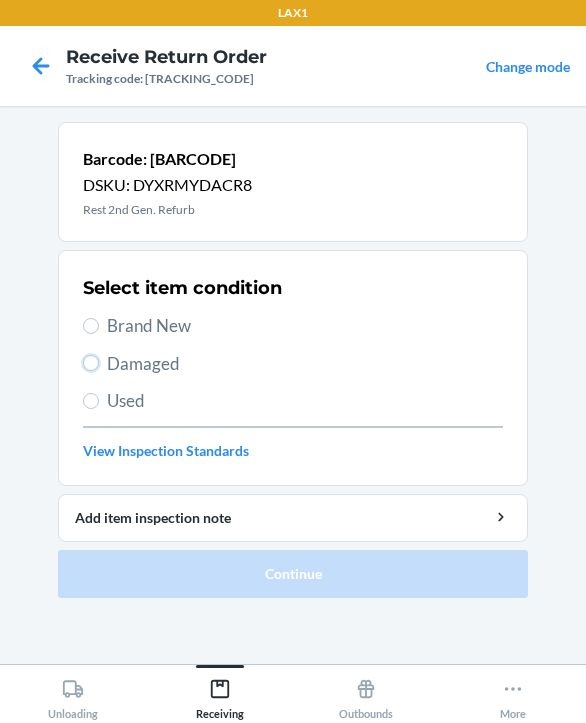 click on "Damaged" at bounding box center (91, 363) 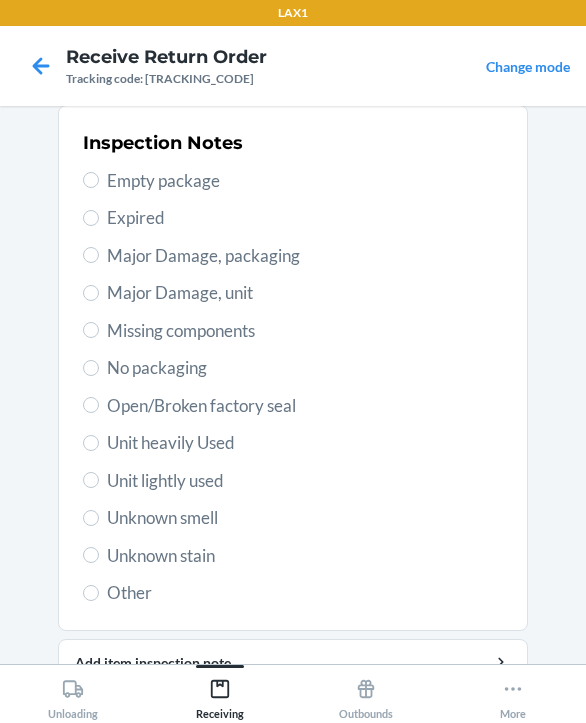scroll, scrollTop: 400, scrollLeft: 0, axis: vertical 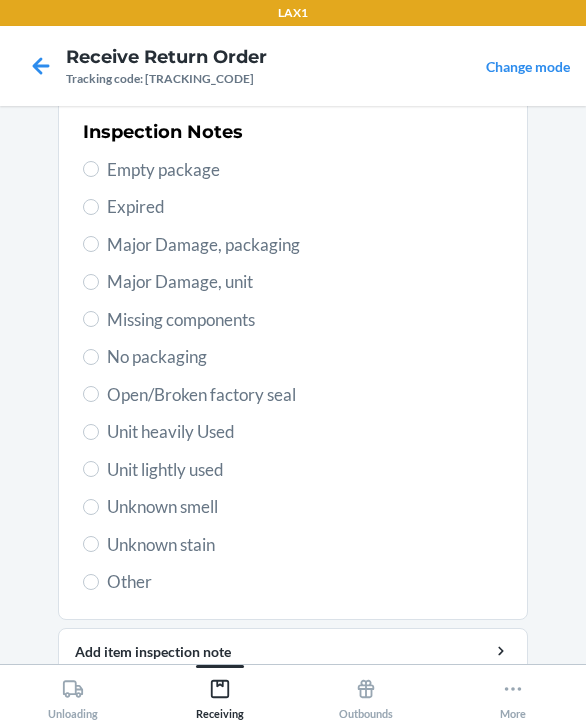 click on "Major Damage, unit" at bounding box center [305, 282] 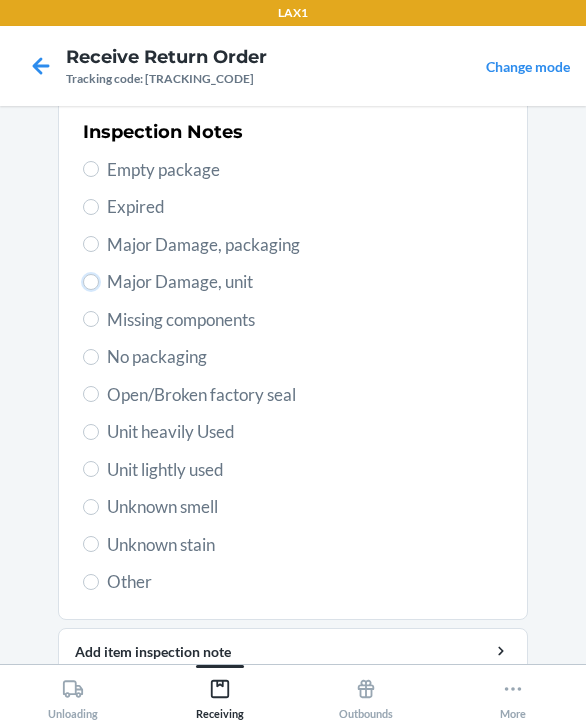 click on "Major Damage, unit" at bounding box center (91, 282) 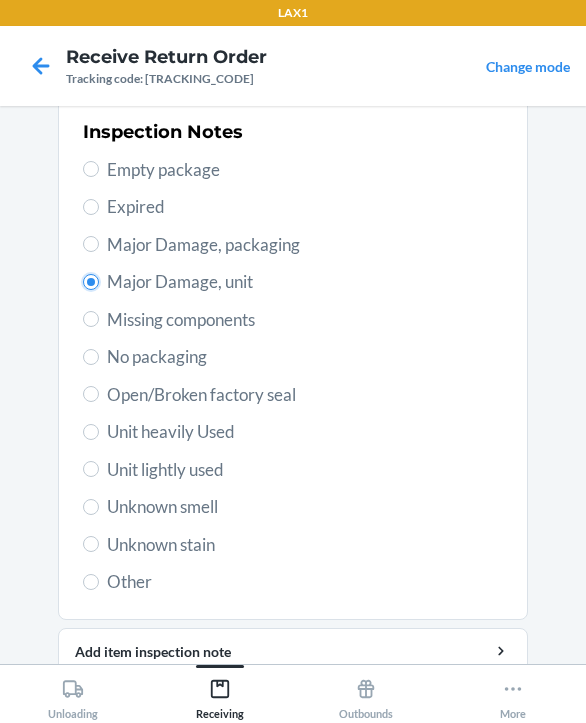 radio on "true" 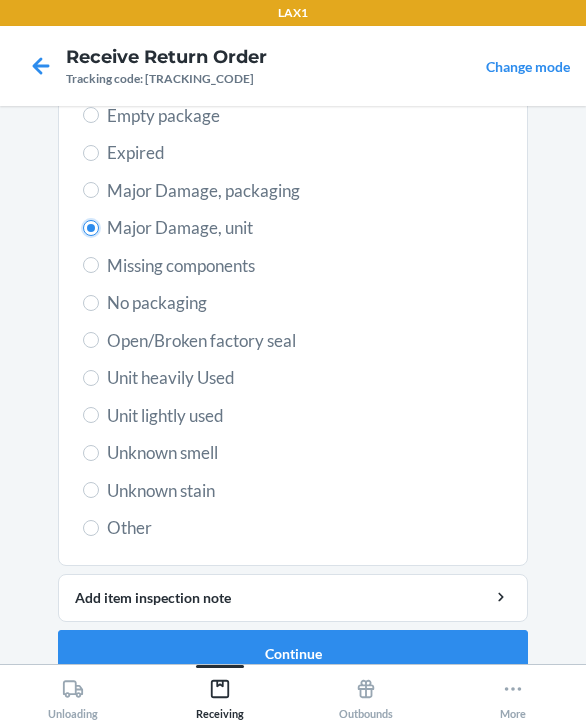 scroll, scrollTop: 484, scrollLeft: 0, axis: vertical 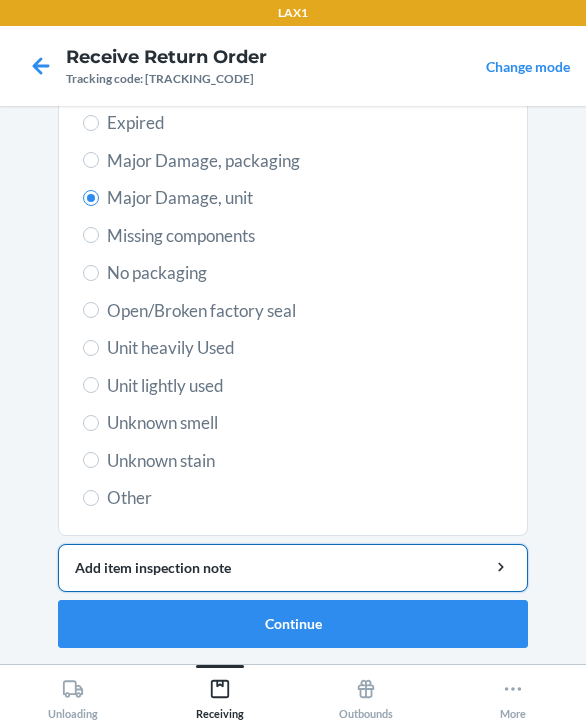click on "Add item inspection note" at bounding box center [293, 567] 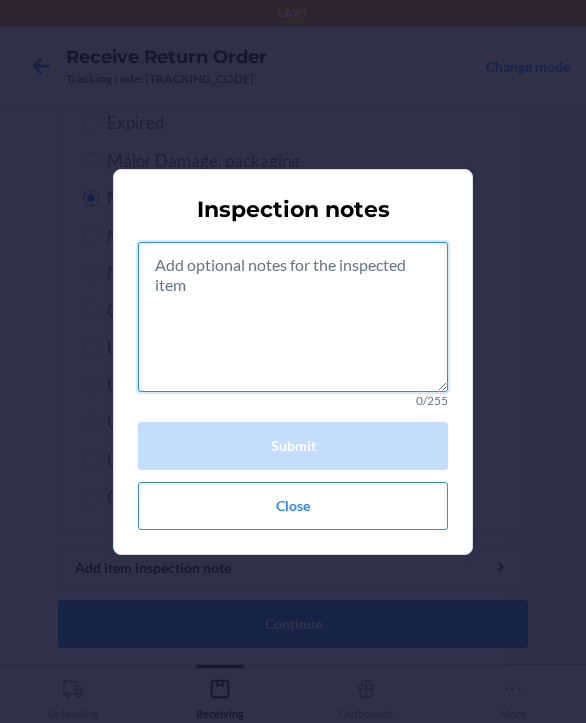click at bounding box center (293, 317) 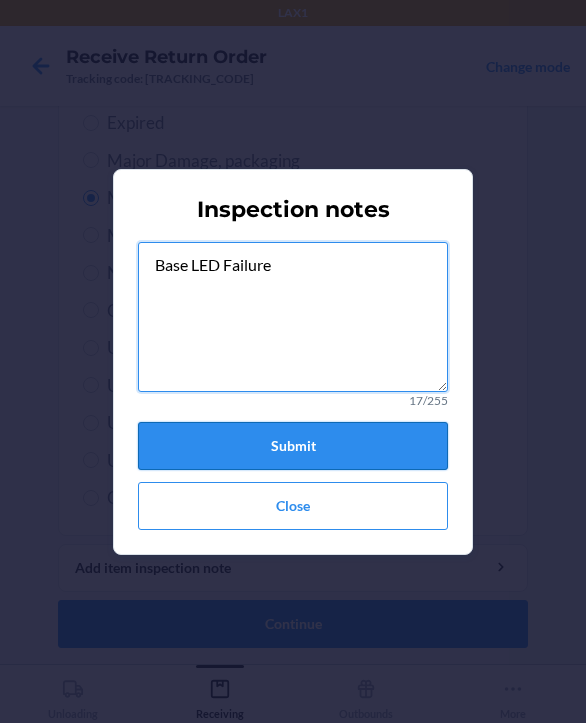 type on "Base LED Failure" 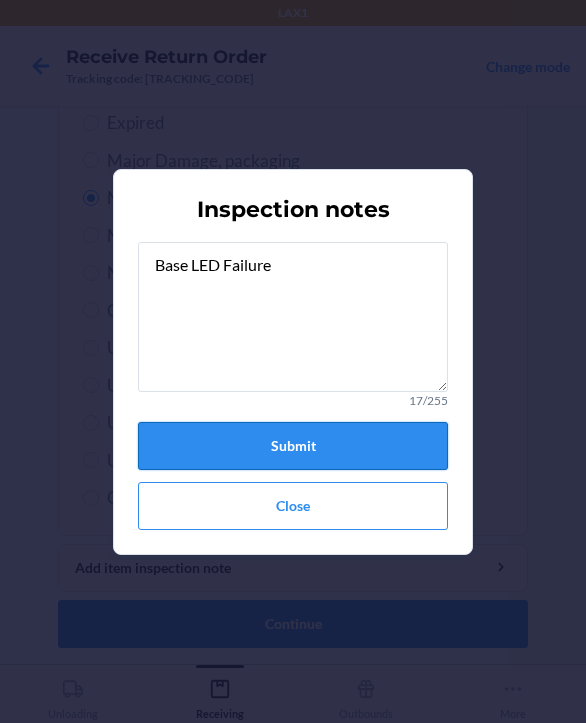 click on "Submit" at bounding box center [293, 446] 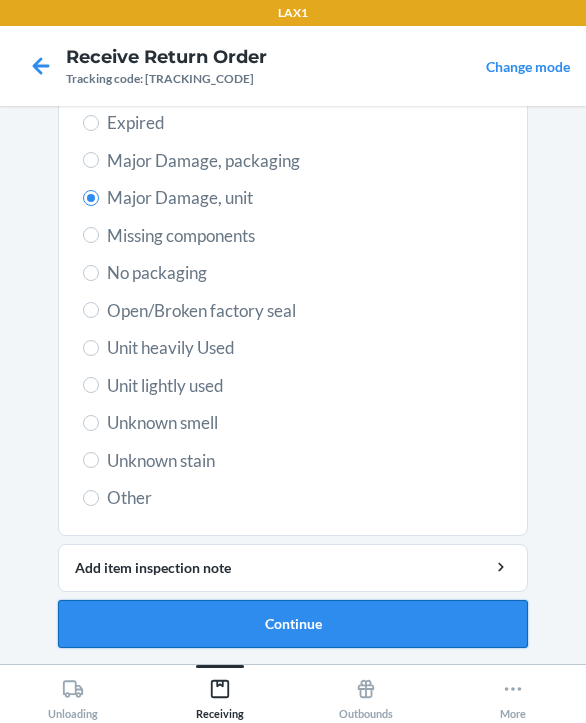 click on "Continue" at bounding box center [293, 624] 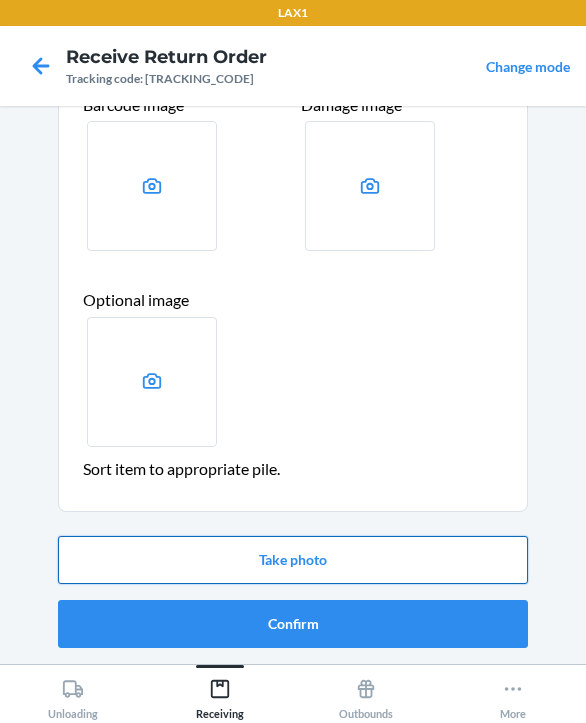 click on "Take photo" at bounding box center (293, 560) 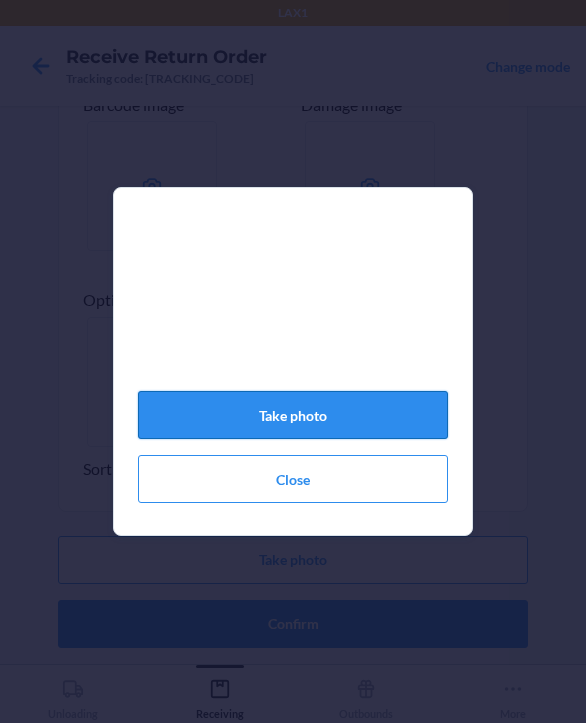 click on "Take photo" 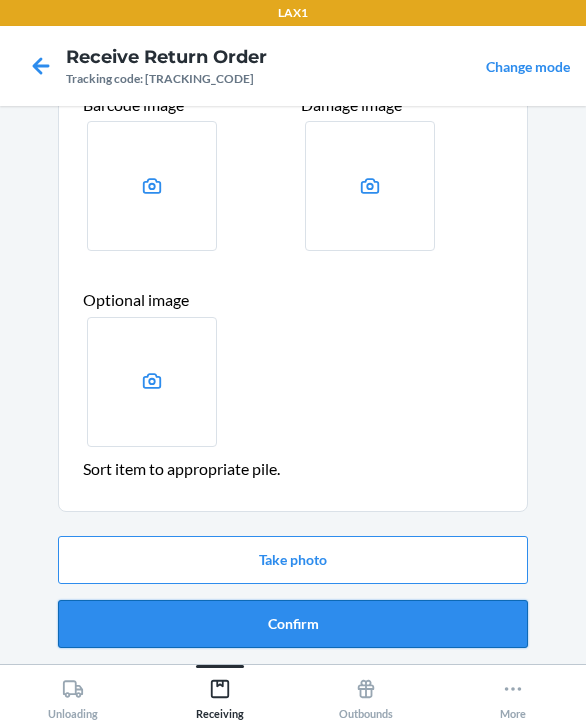 click on "Confirm" at bounding box center [293, 624] 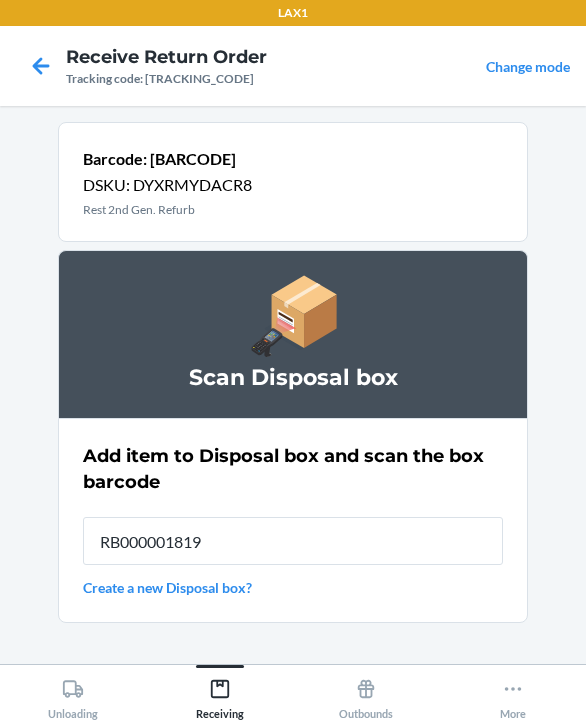 type on "RB000001819" 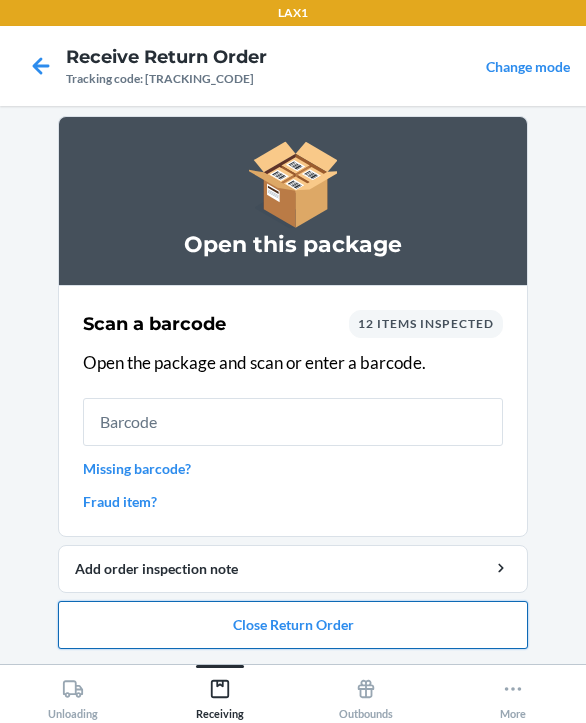 scroll, scrollTop: 7, scrollLeft: 0, axis: vertical 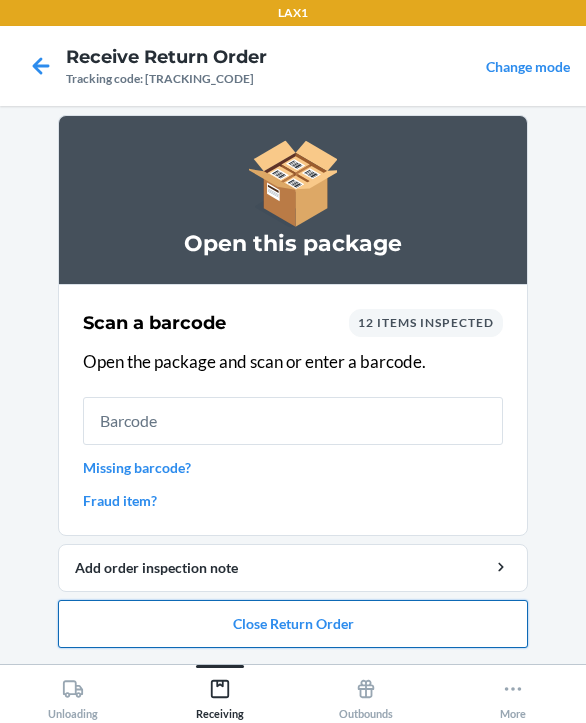 click on "Close Return Order" at bounding box center (293, 624) 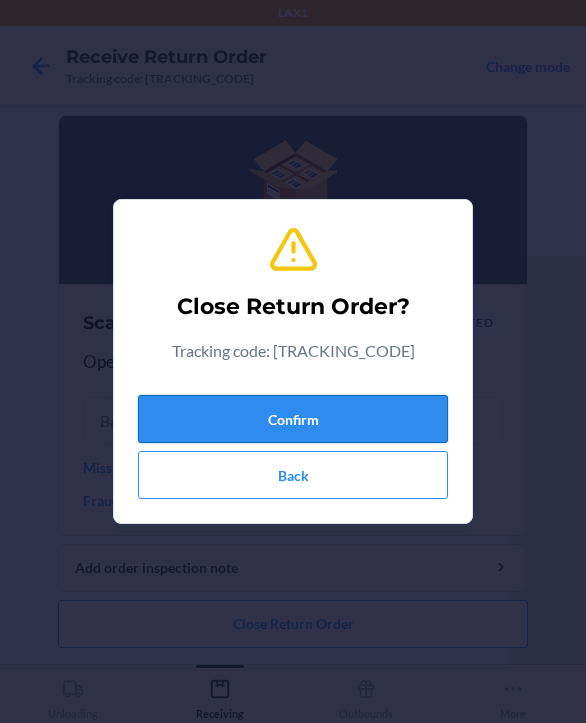 click on "Confirm" at bounding box center (293, 419) 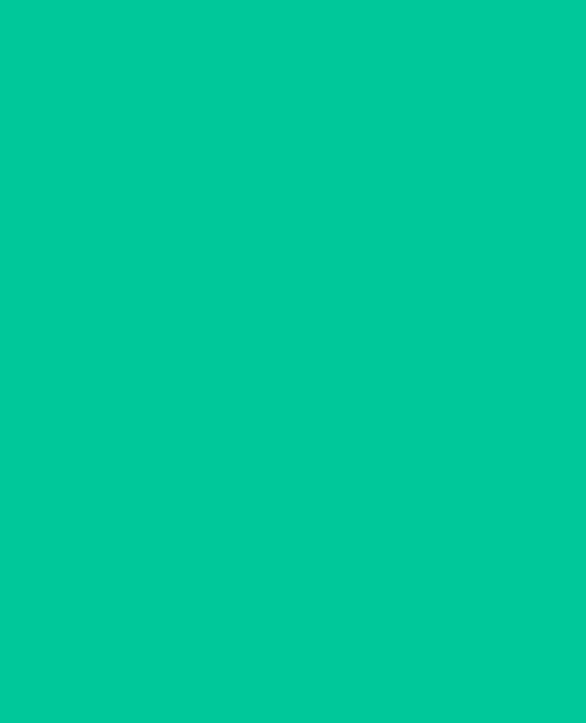 scroll, scrollTop: 0, scrollLeft: 0, axis: both 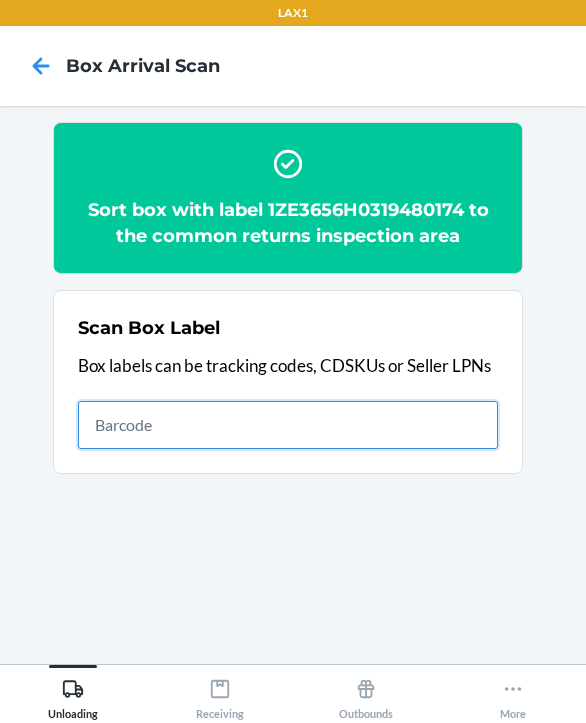 click at bounding box center [288, 425] 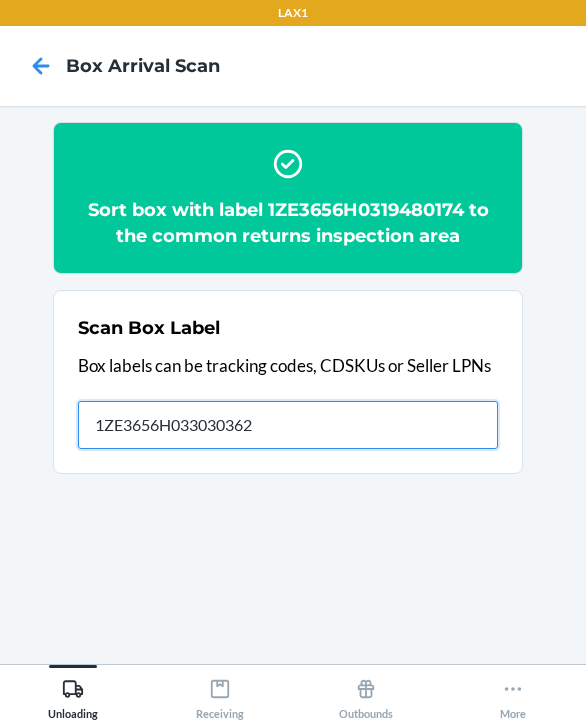 type on "1ZE3656H0330303629" 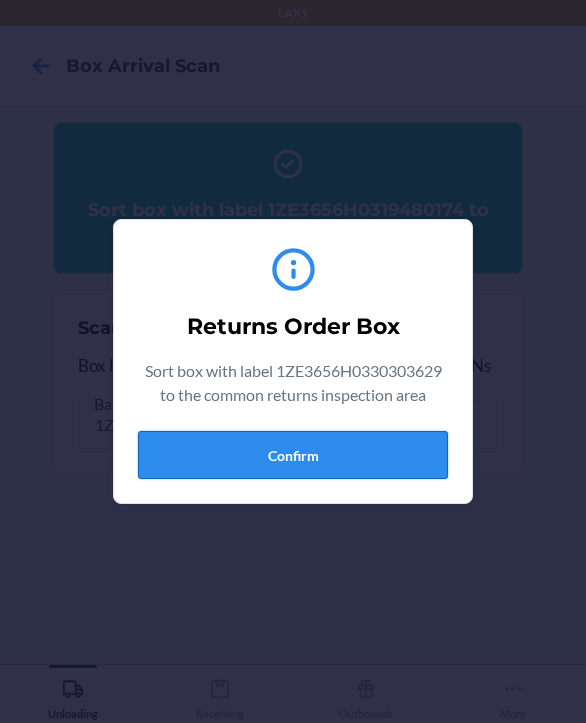 click on "Confirm" at bounding box center (293, 455) 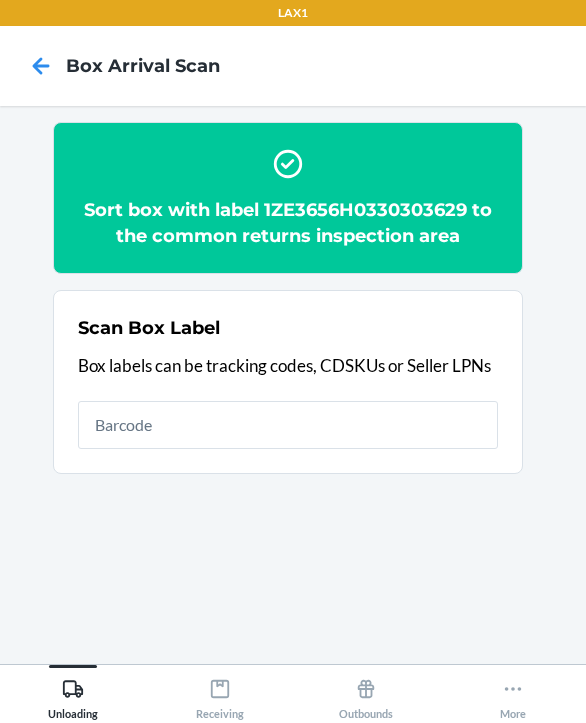 click on "Sort box with label 1ZE3656H0330303629 to the common returns inspection area" at bounding box center (288, 223) 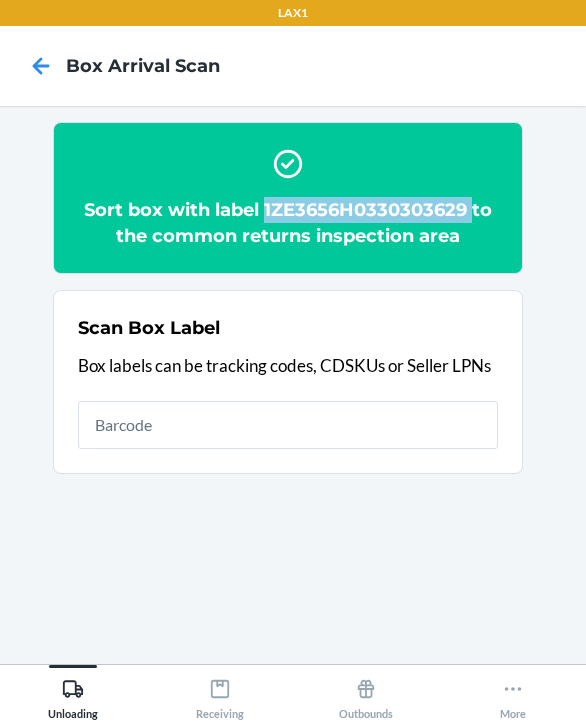 click on "Sort box with label 1ZE3656H0330303629 to the common returns inspection area" at bounding box center (288, 223) 